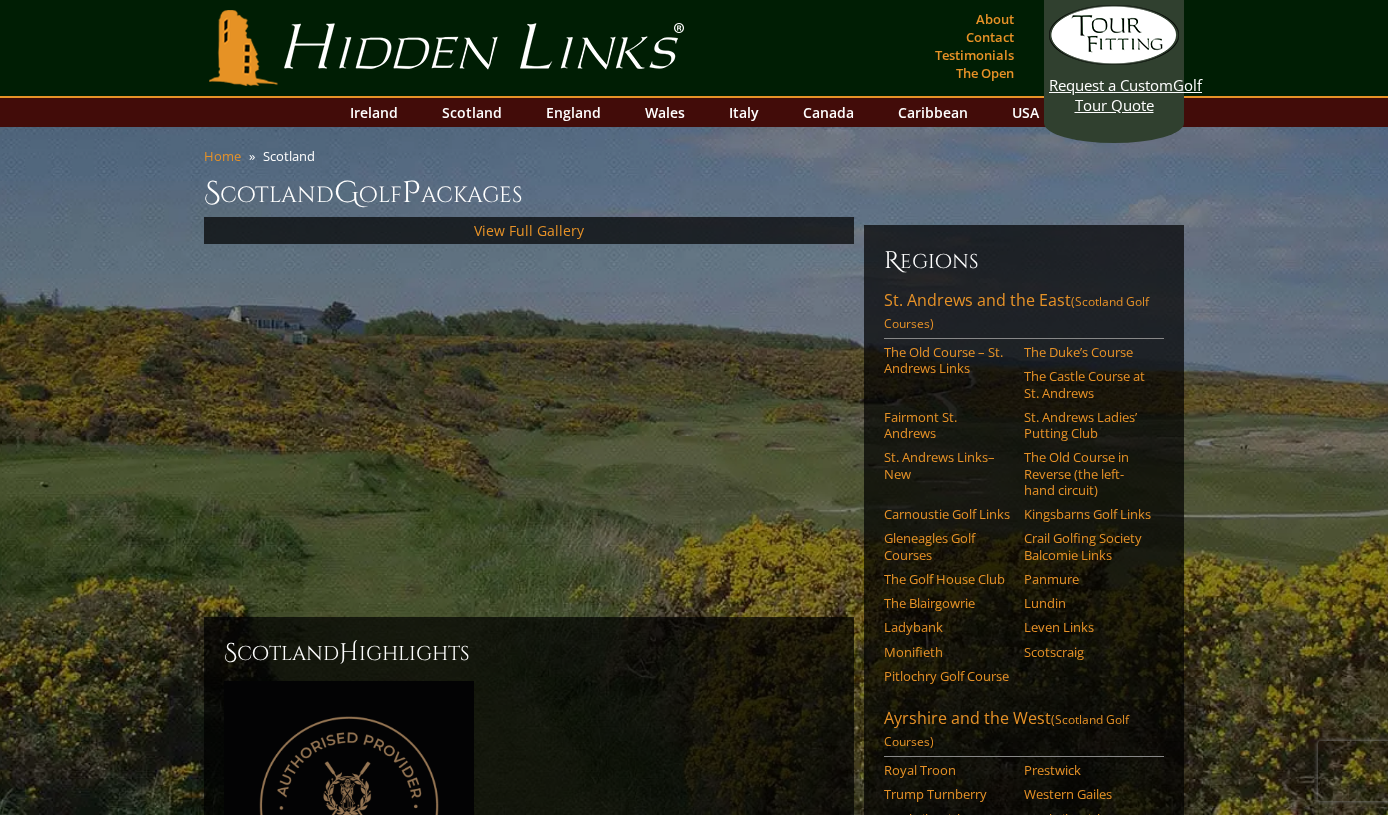scroll, scrollTop: 0, scrollLeft: 0, axis: both 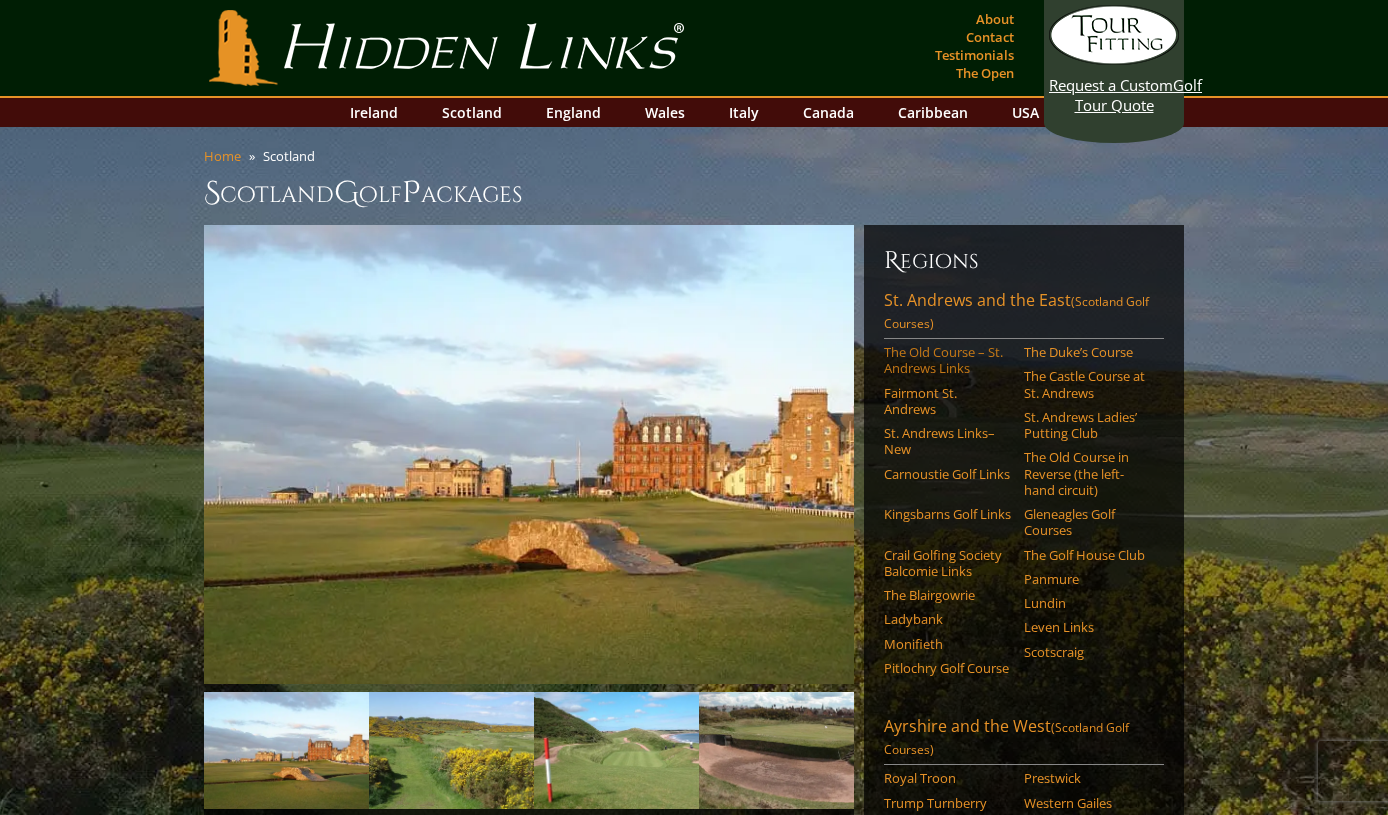 click on "The Old Course – St. Andrews Links" at bounding box center (947, 360) 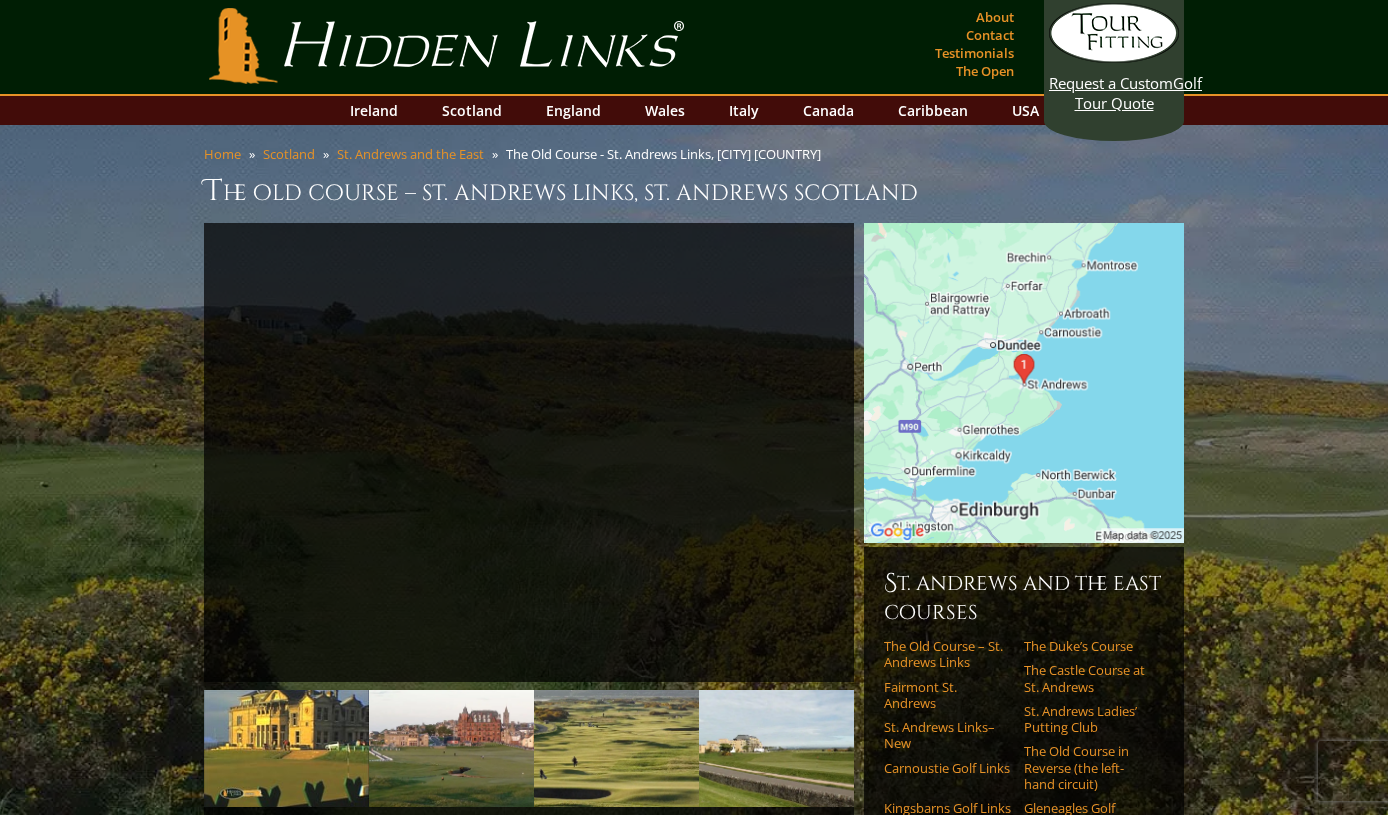 scroll, scrollTop: 0, scrollLeft: 0, axis: both 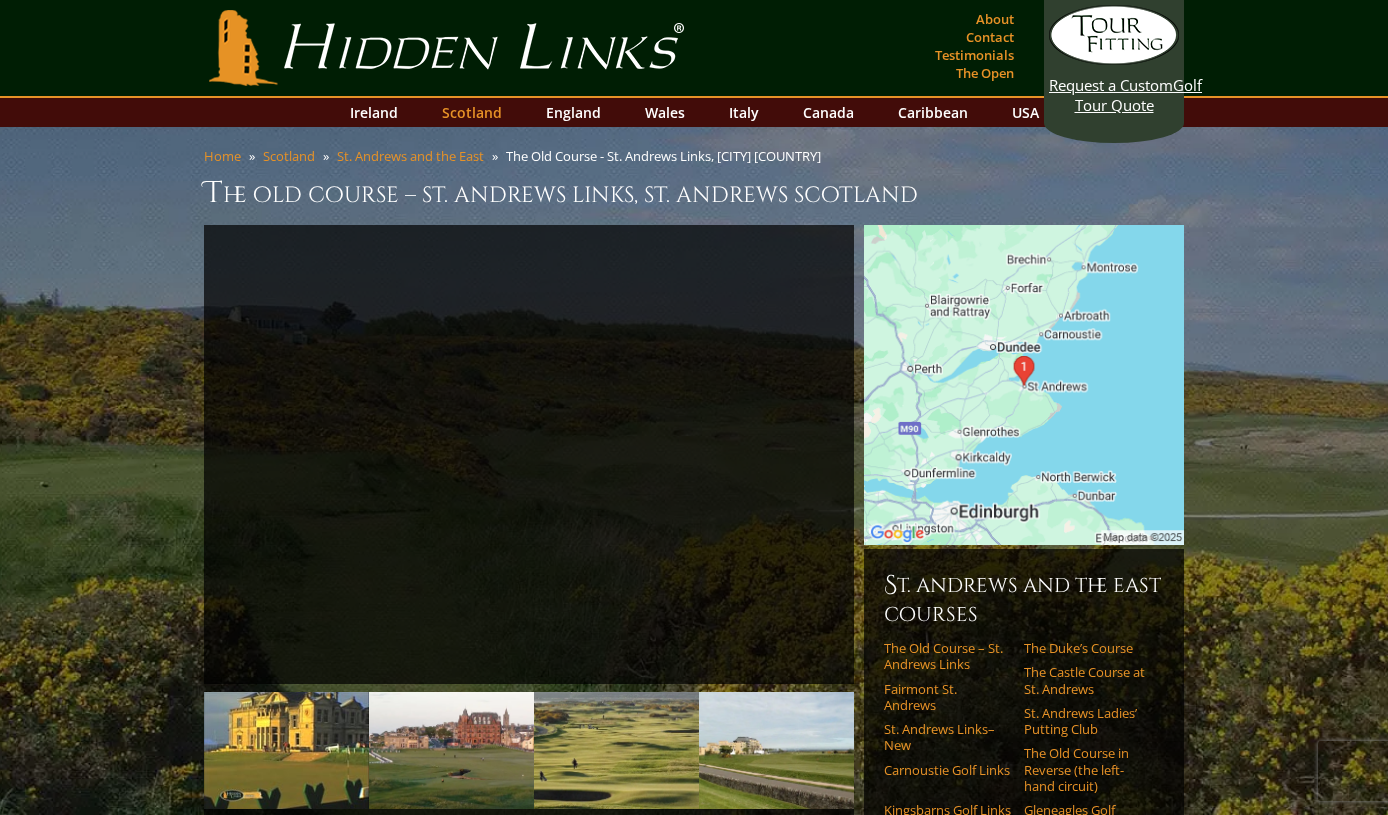 click on "Scotland" at bounding box center [472, 112] 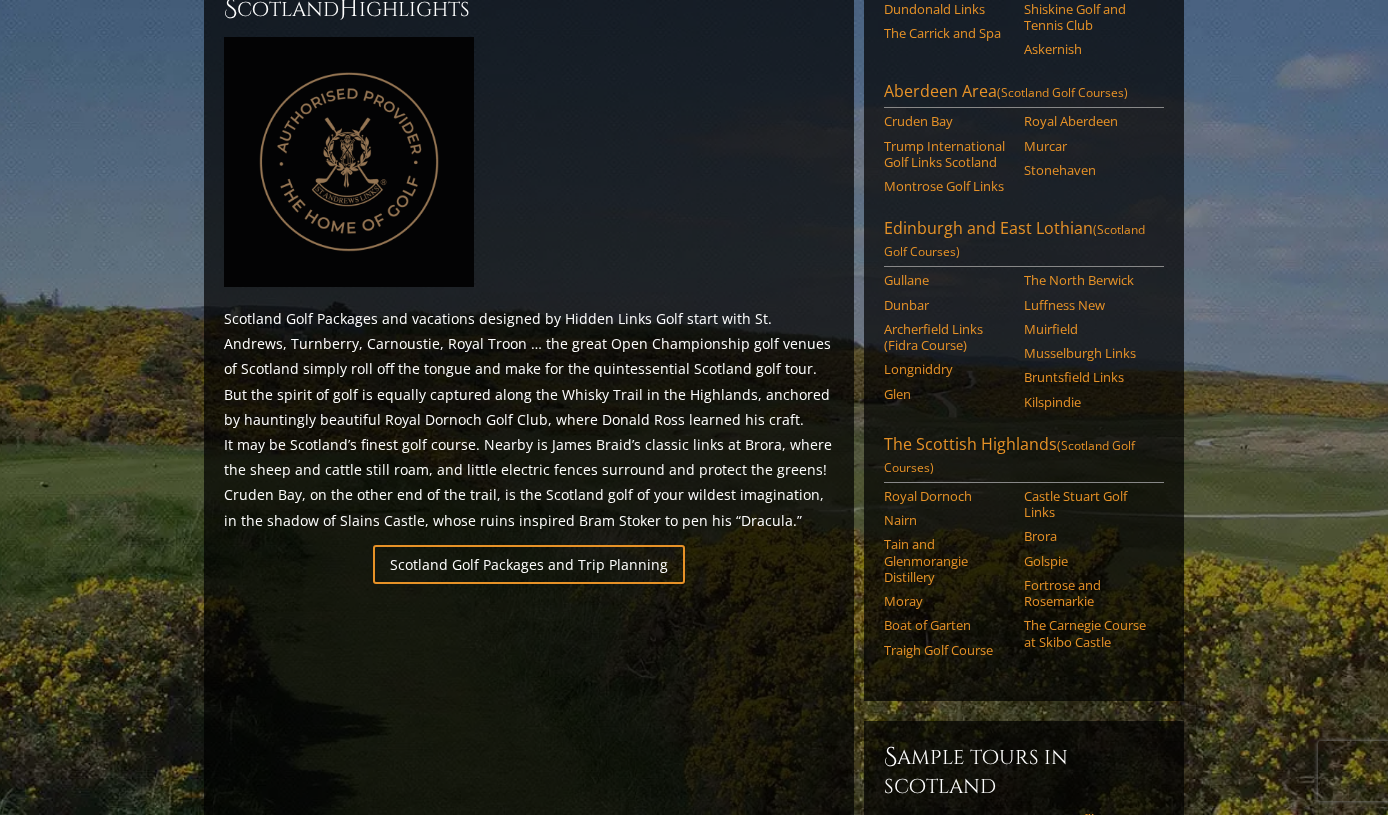 scroll, scrollTop: 1000, scrollLeft: 0, axis: vertical 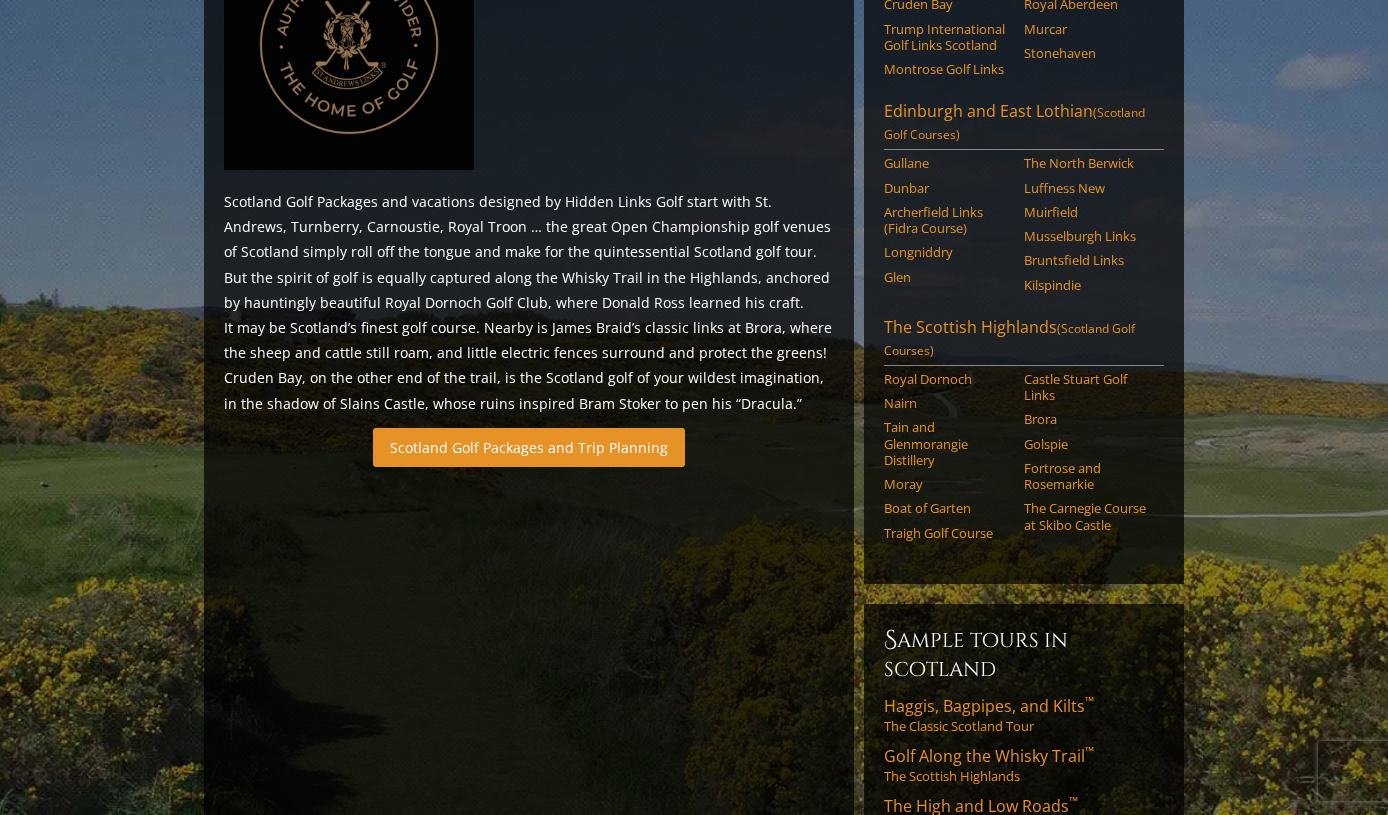 click on "Scotland Golf Packages and Trip Planning" at bounding box center [529, 447] 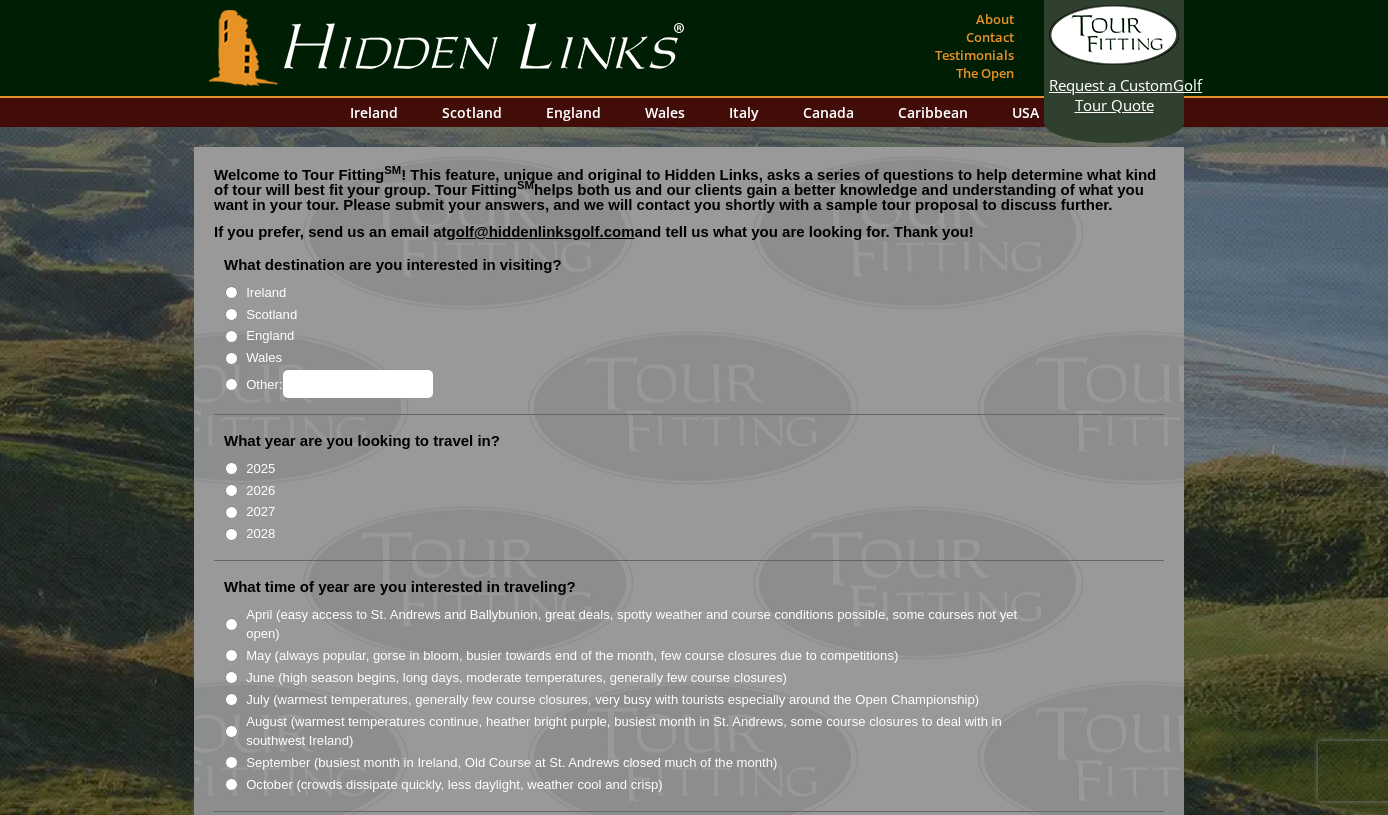 scroll, scrollTop: 0, scrollLeft: 0, axis: both 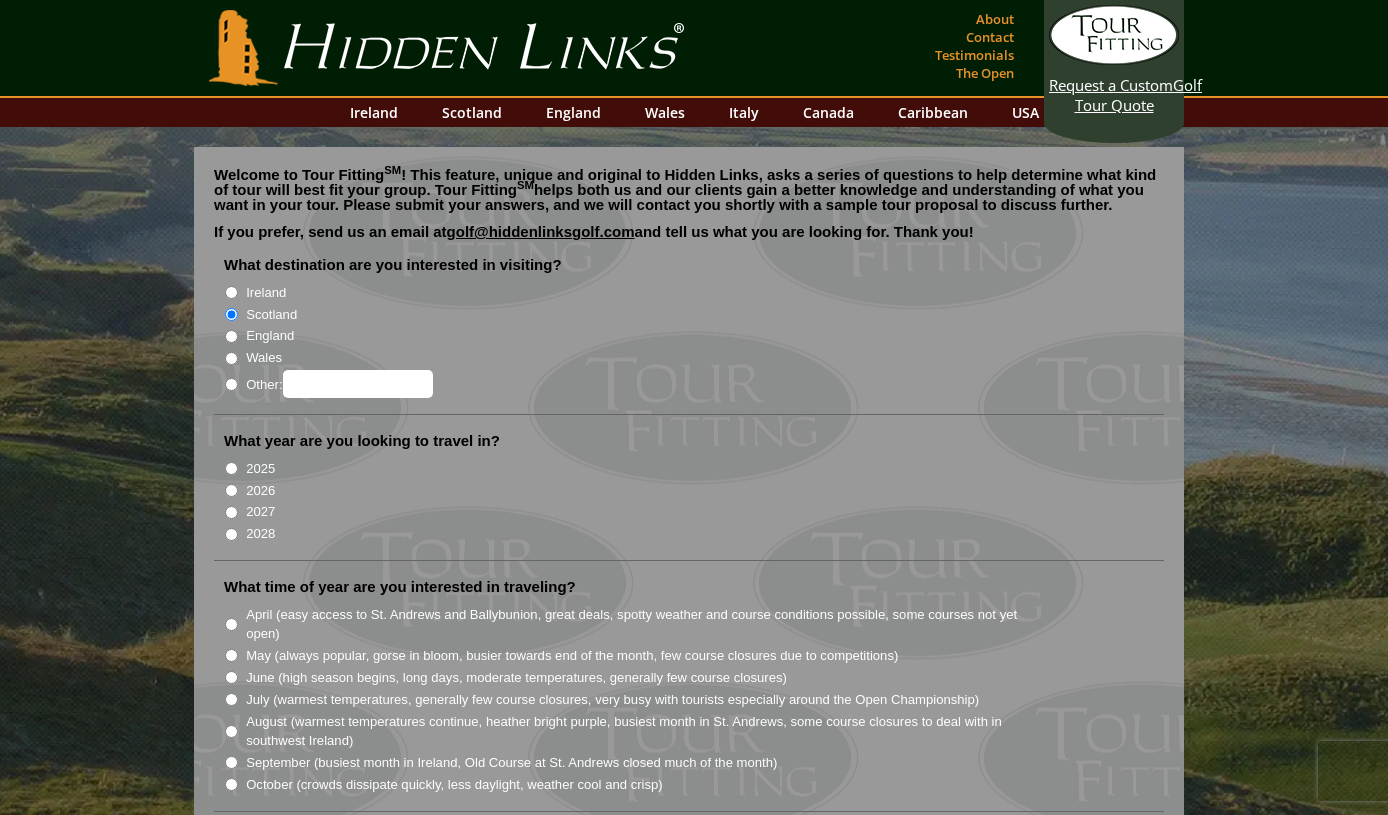 click on "2026" at bounding box center (231, 490) 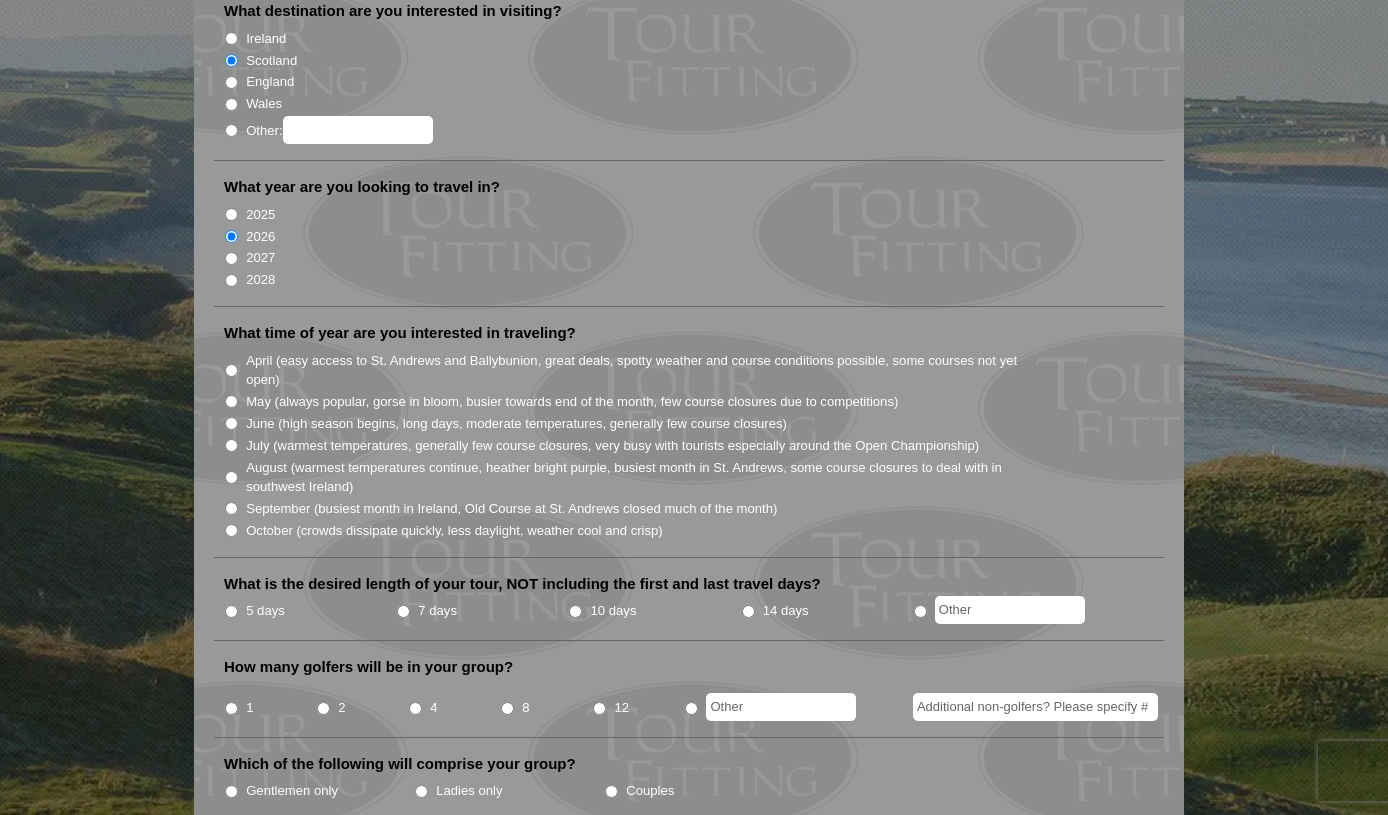 scroll, scrollTop: 300, scrollLeft: 0, axis: vertical 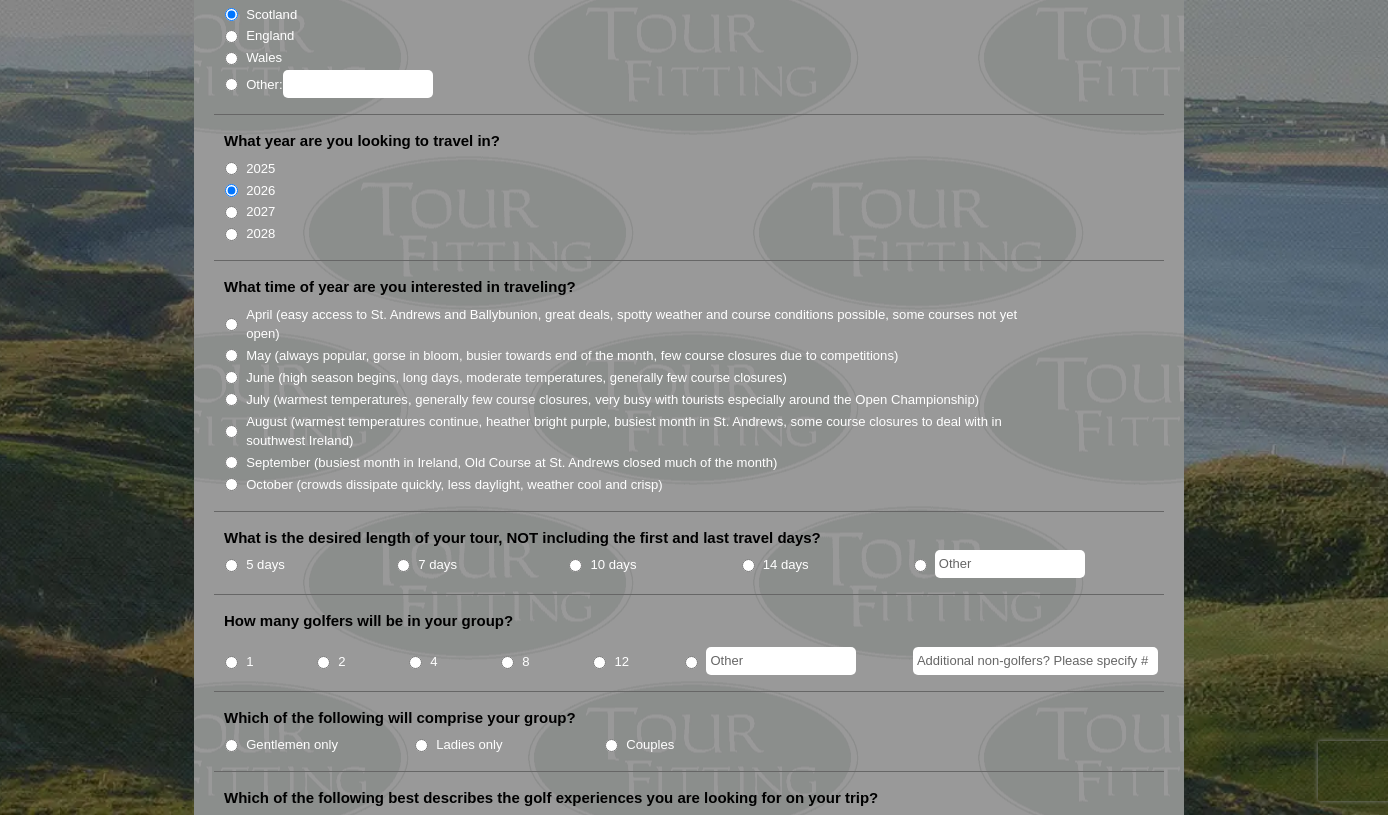 click on "April (easy access to St. Andrews and Ballybunion, great deals, spotty weather and course conditions possible, some courses not yet open)" at bounding box center (231, 324) 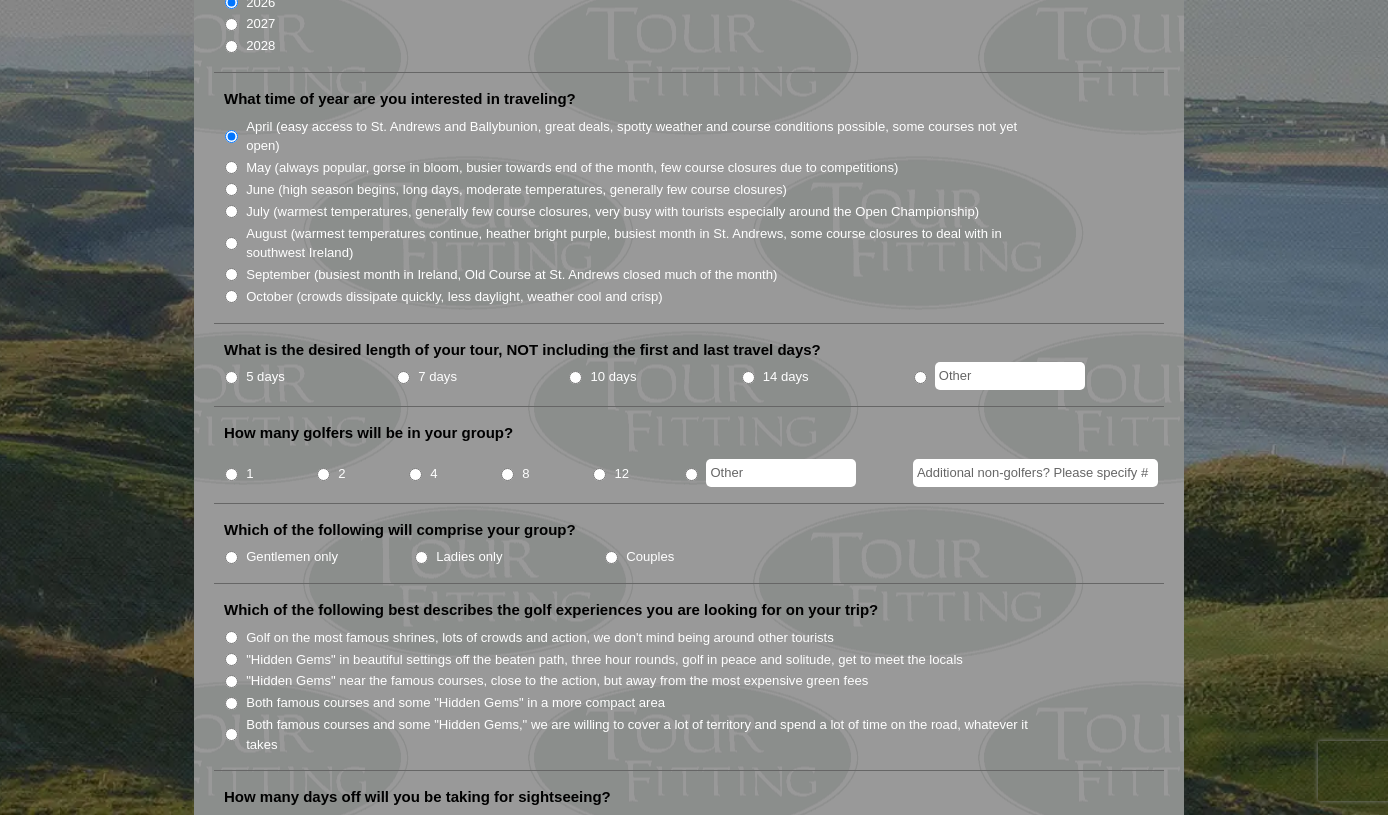 scroll, scrollTop: 500, scrollLeft: 0, axis: vertical 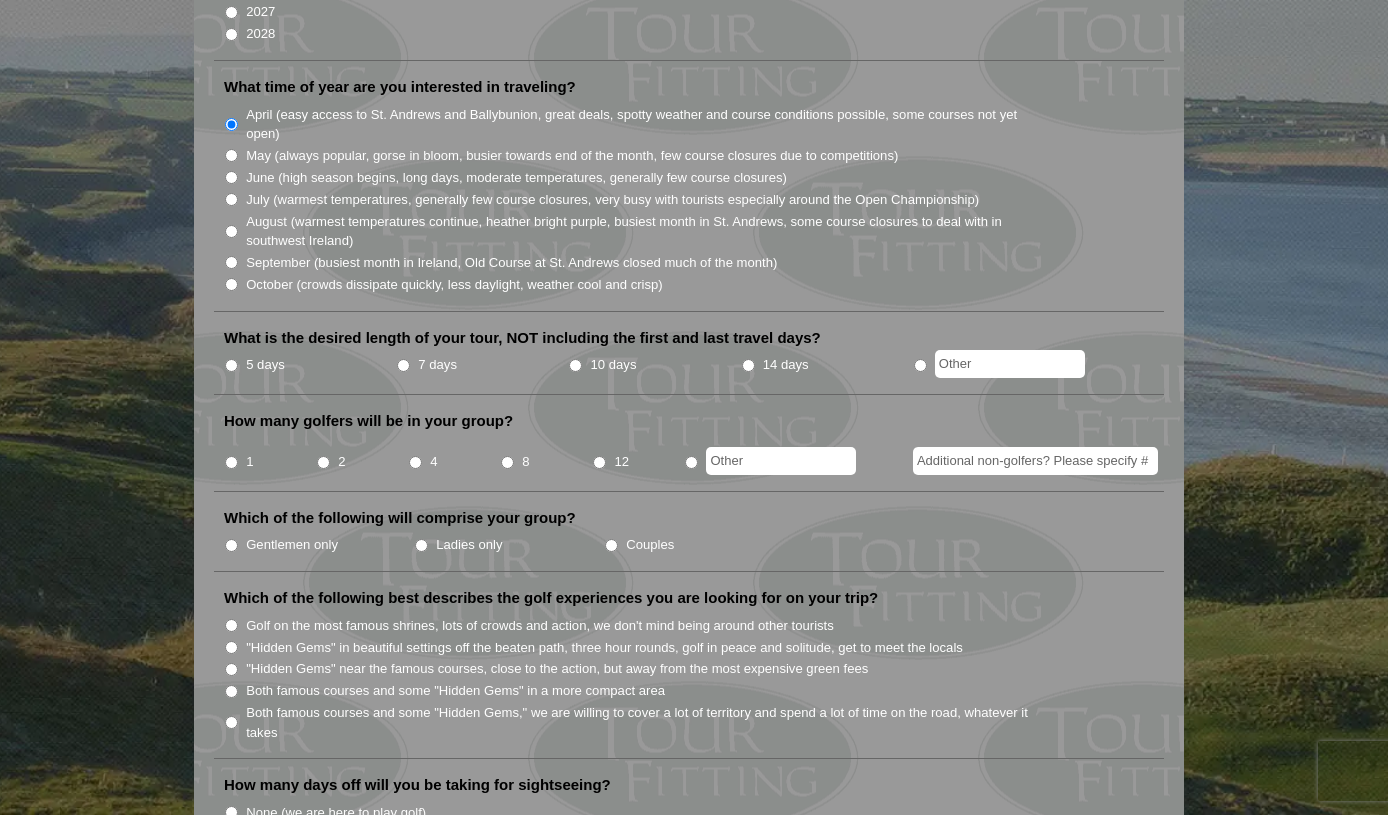 click on "5 days" at bounding box center [231, 365] 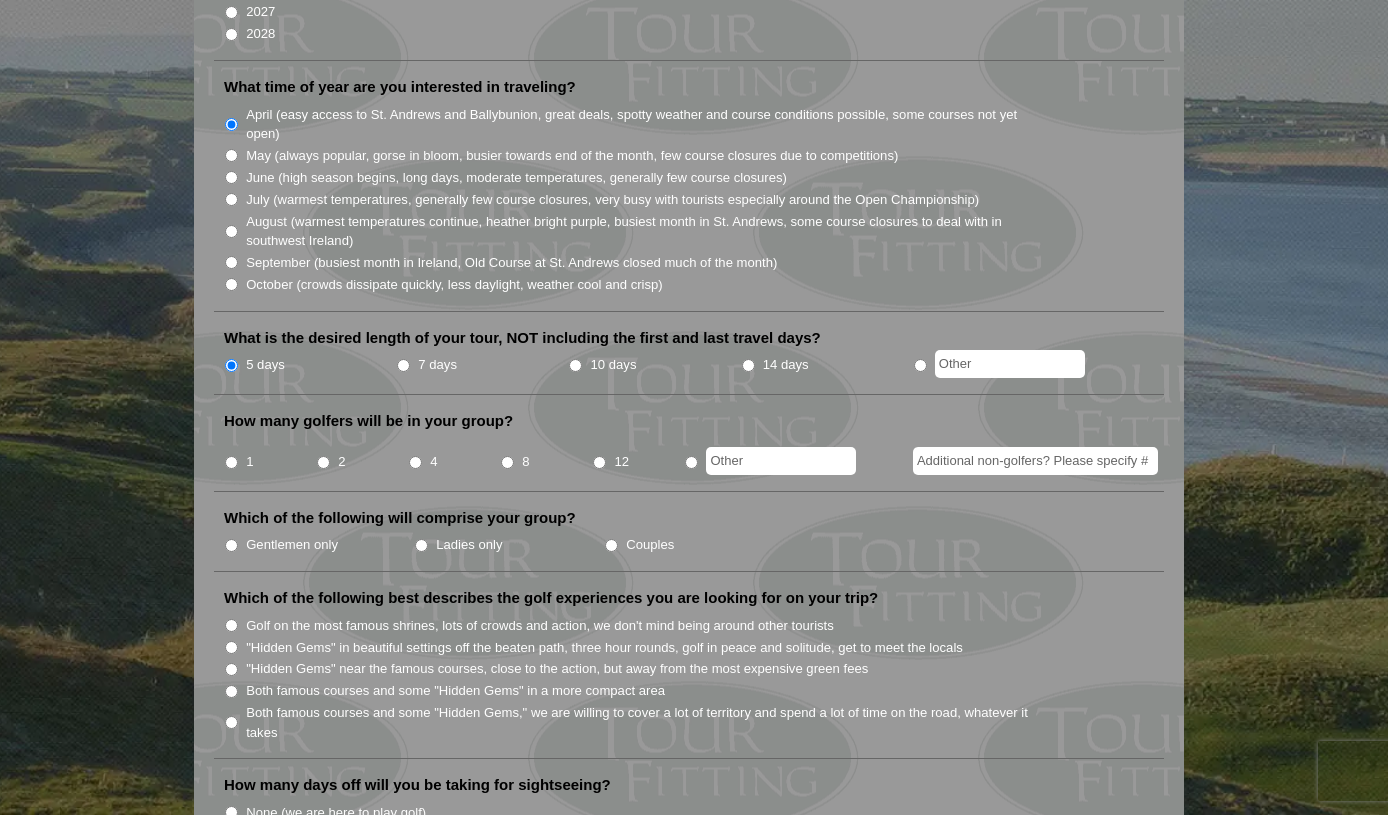 click on "1" at bounding box center (231, 462) 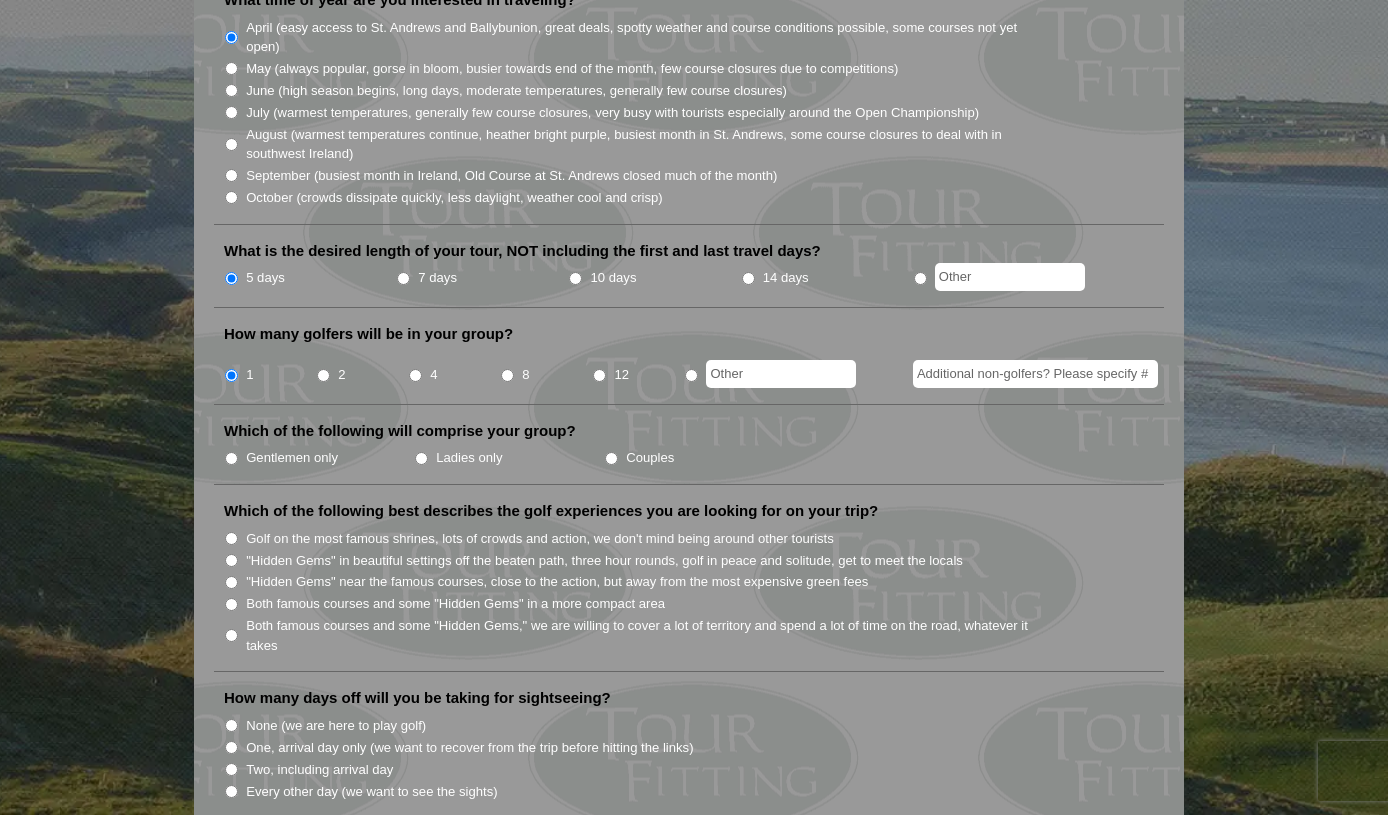 scroll, scrollTop: 700, scrollLeft: 0, axis: vertical 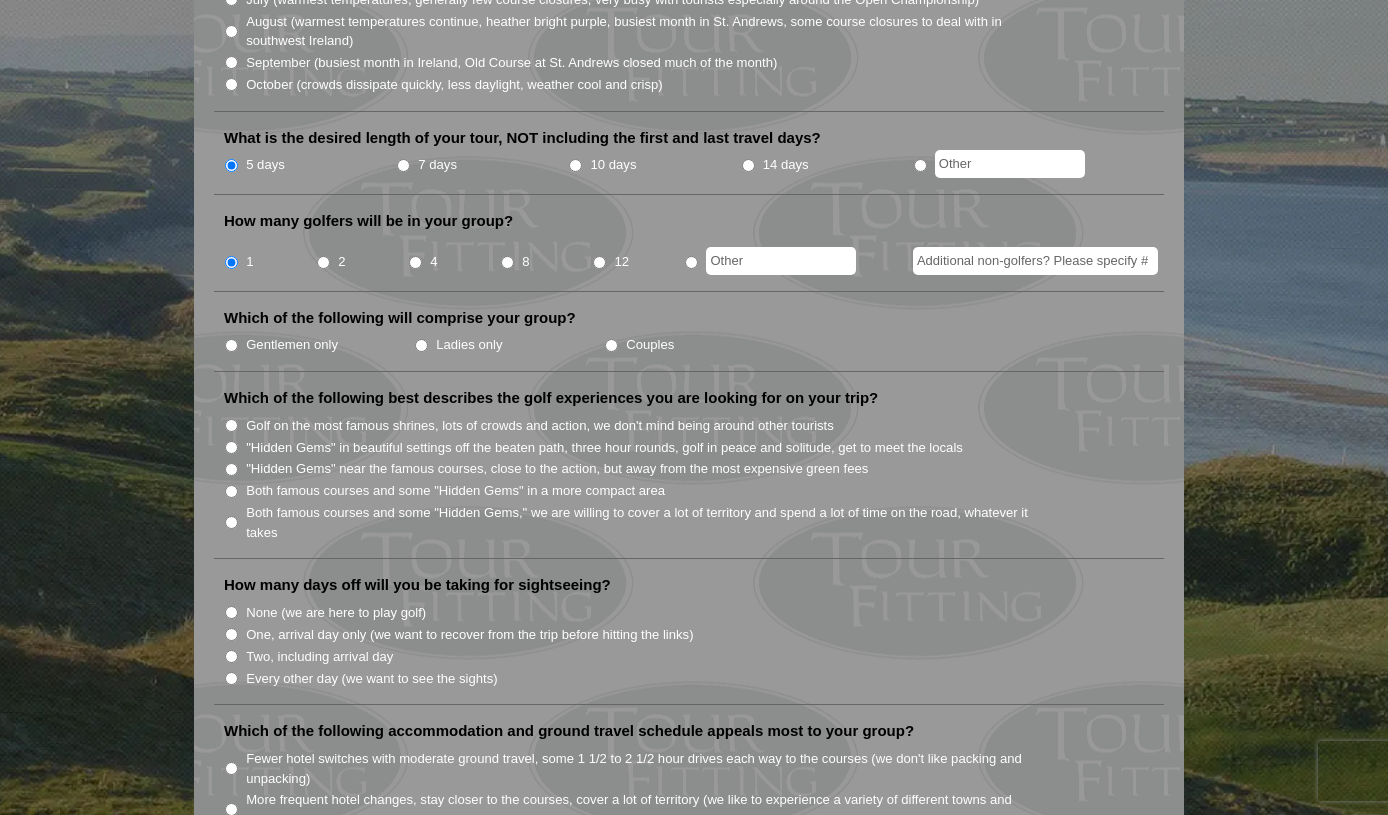 click on "Gentlemen only" at bounding box center (231, 345) 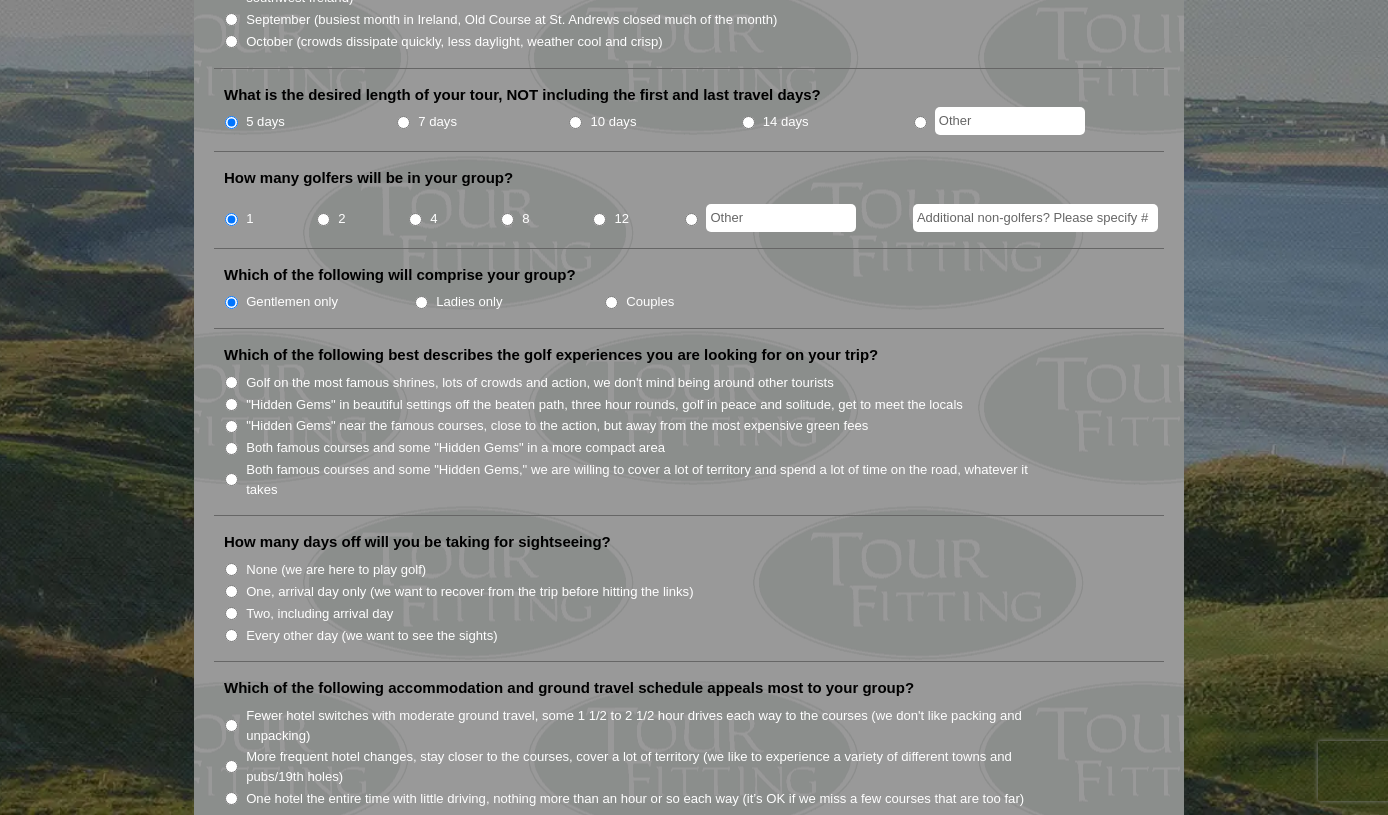 scroll, scrollTop: 700, scrollLeft: 0, axis: vertical 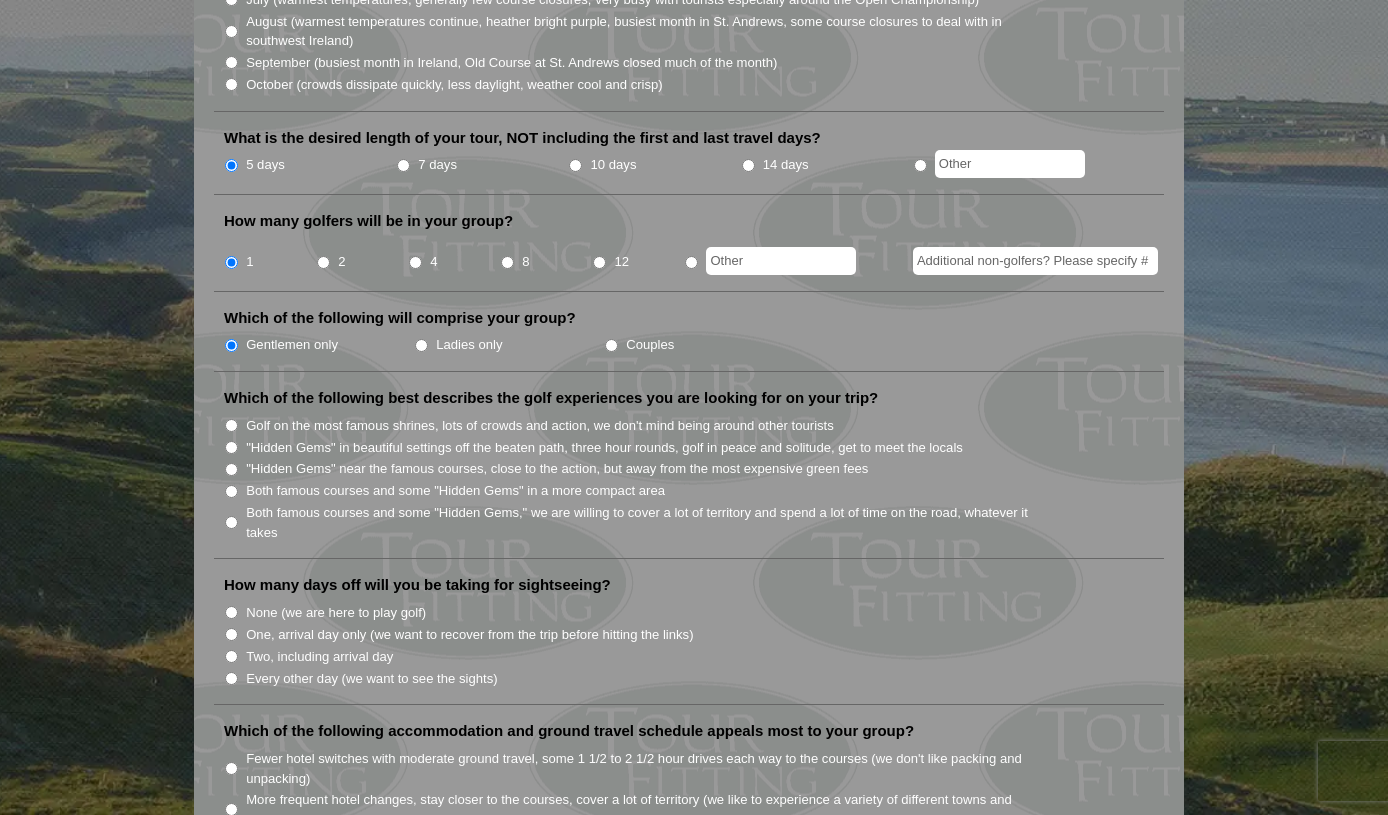 click on "Golf on the most famous shrines, lots of crowds and action, we don't mind being around other tourists" at bounding box center [231, 425] 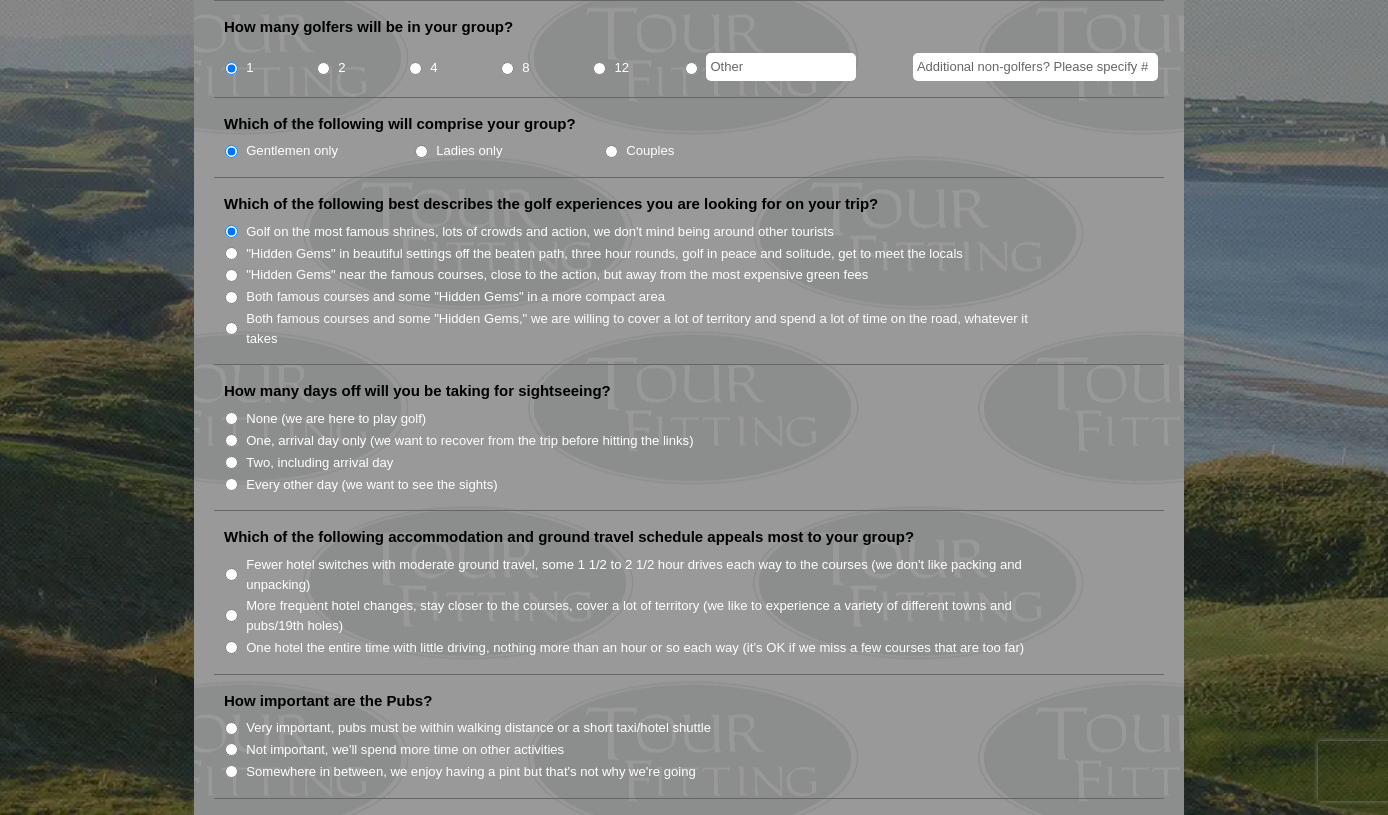 scroll, scrollTop: 900, scrollLeft: 0, axis: vertical 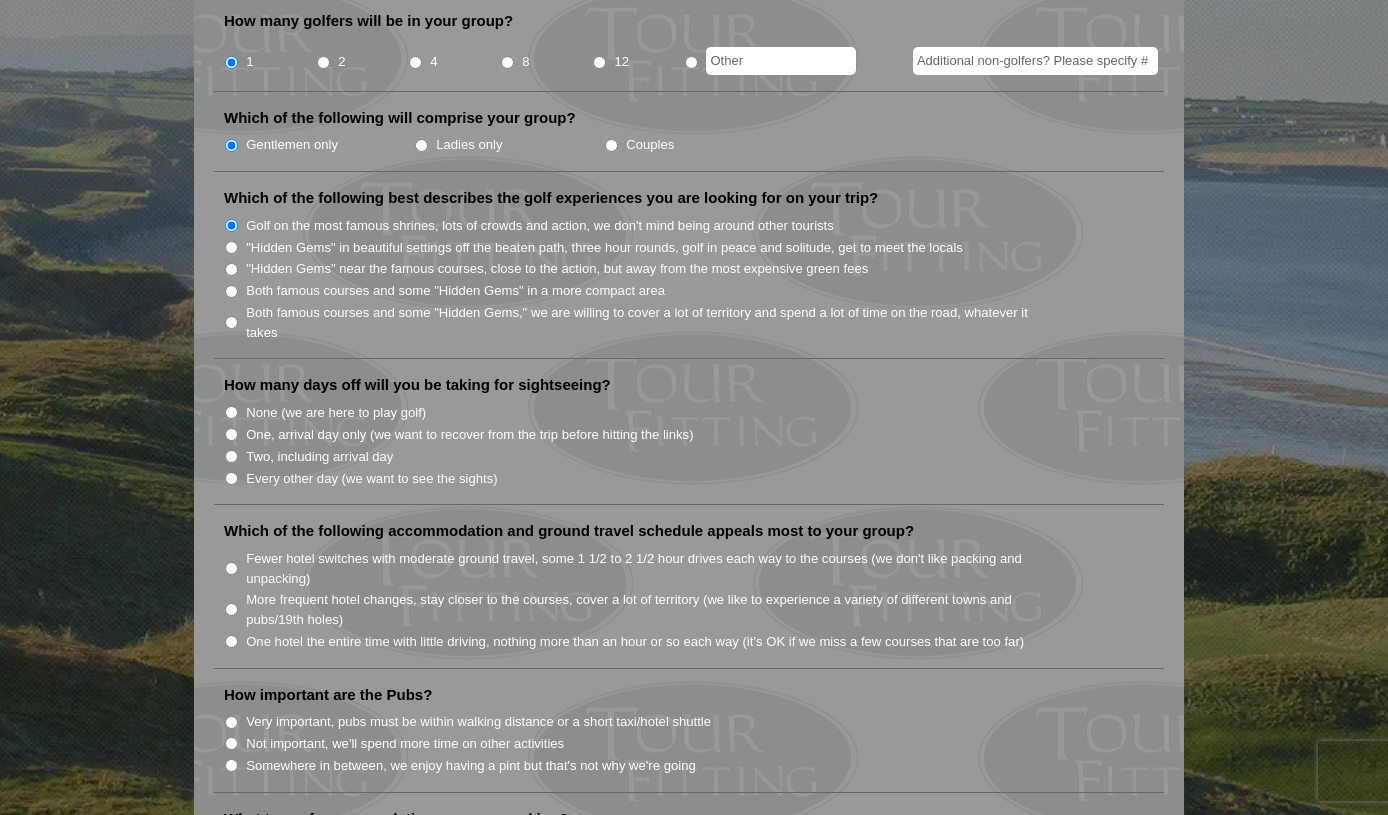click on "Two, including arrival day" at bounding box center (231, 456) 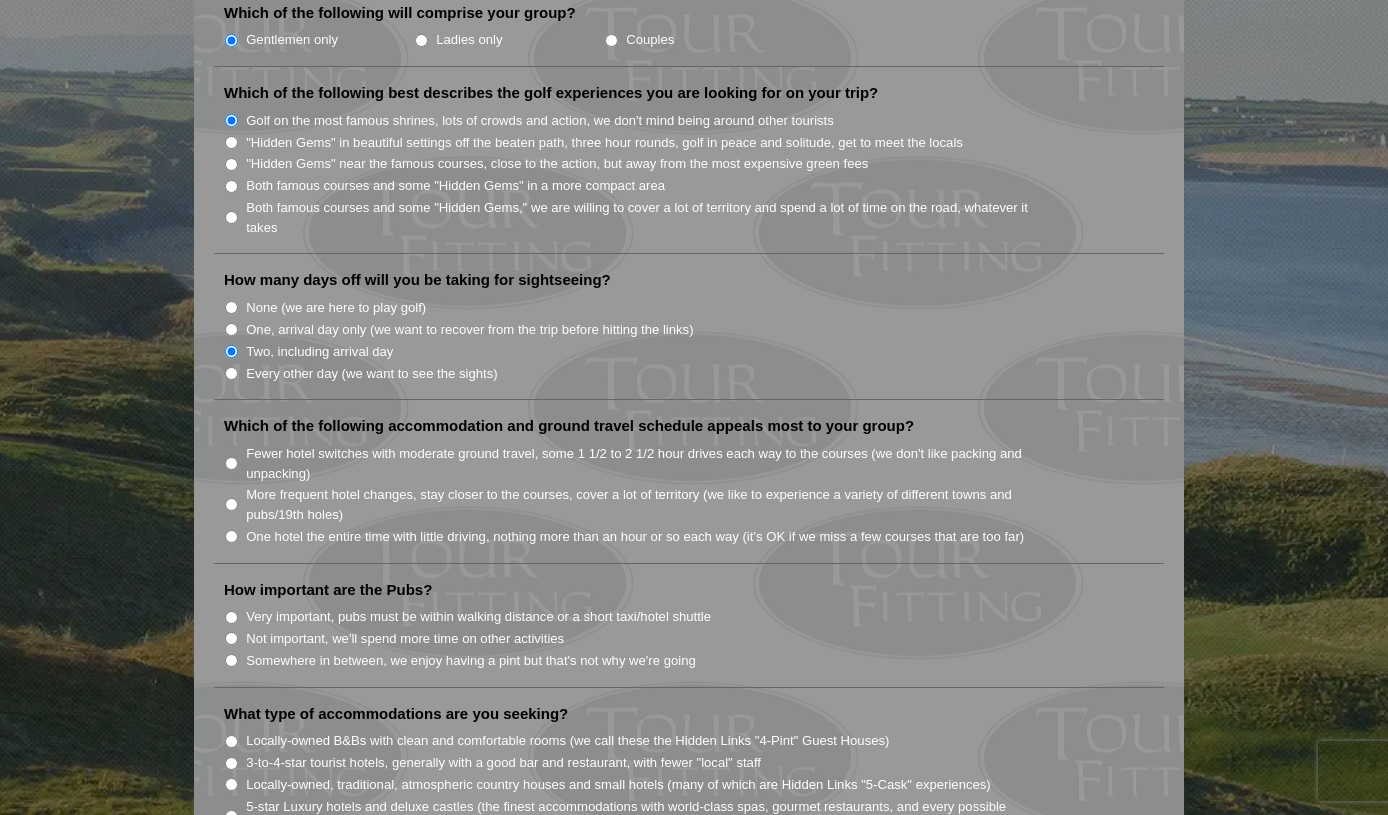 scroll, scrollTop: 1000, scrollLeft: 0, axis: vertical 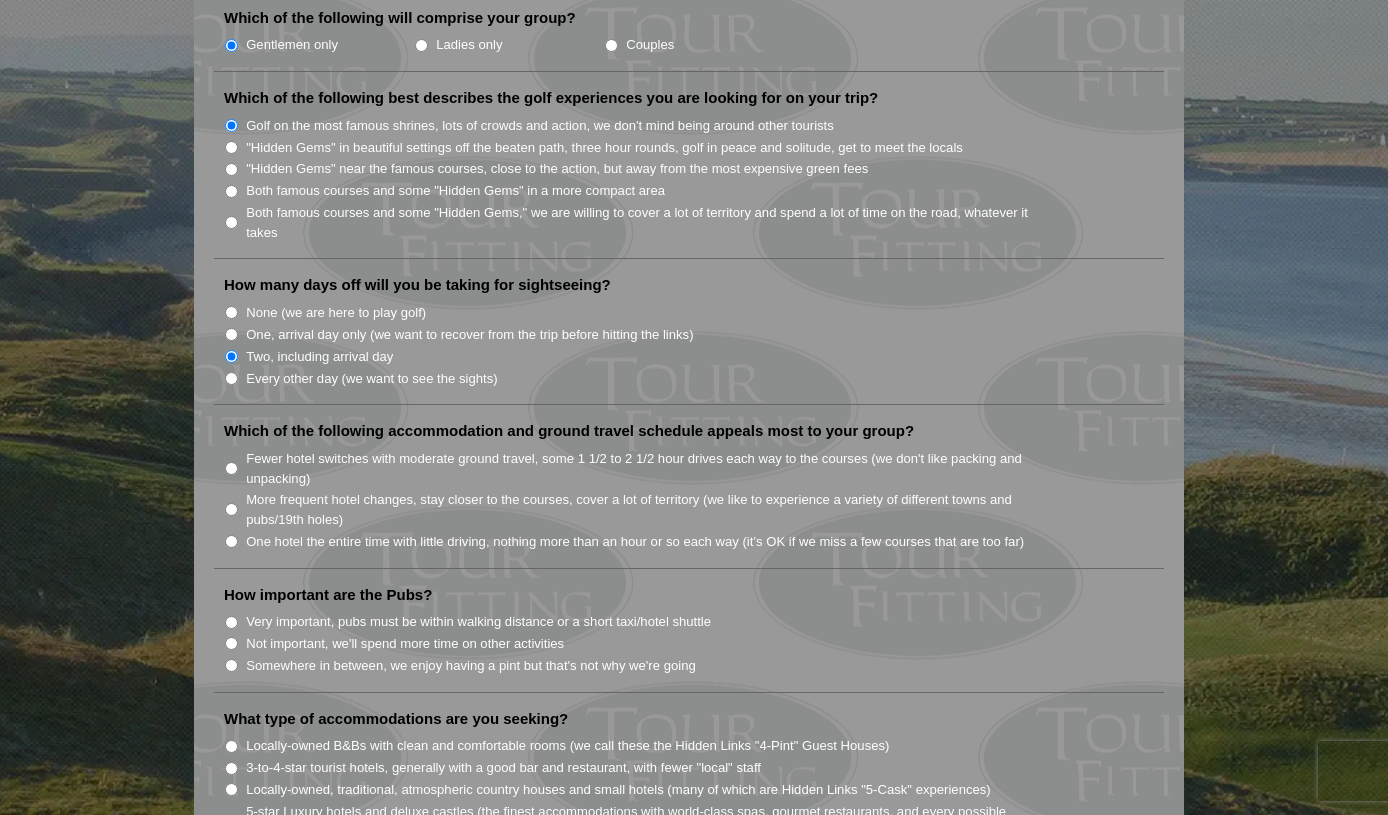 click on "One hotel the entire time with little driving, nothing more than an hour or so each way (it’s OK if we miss a few courses that are too far)" at bounding box center [231, 541] 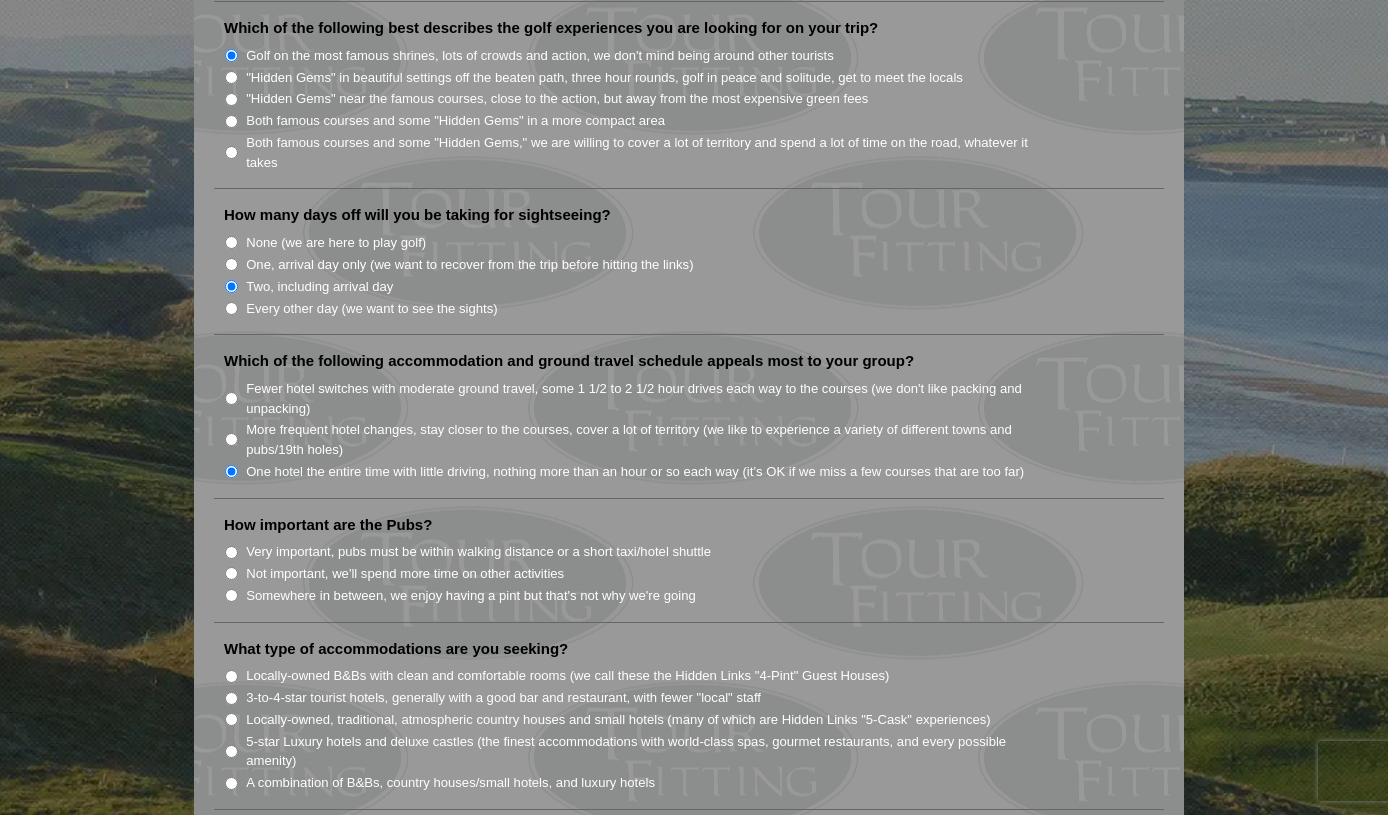 scroll, scrollTop: 1200, scrollLeft: 0, axis: vertical 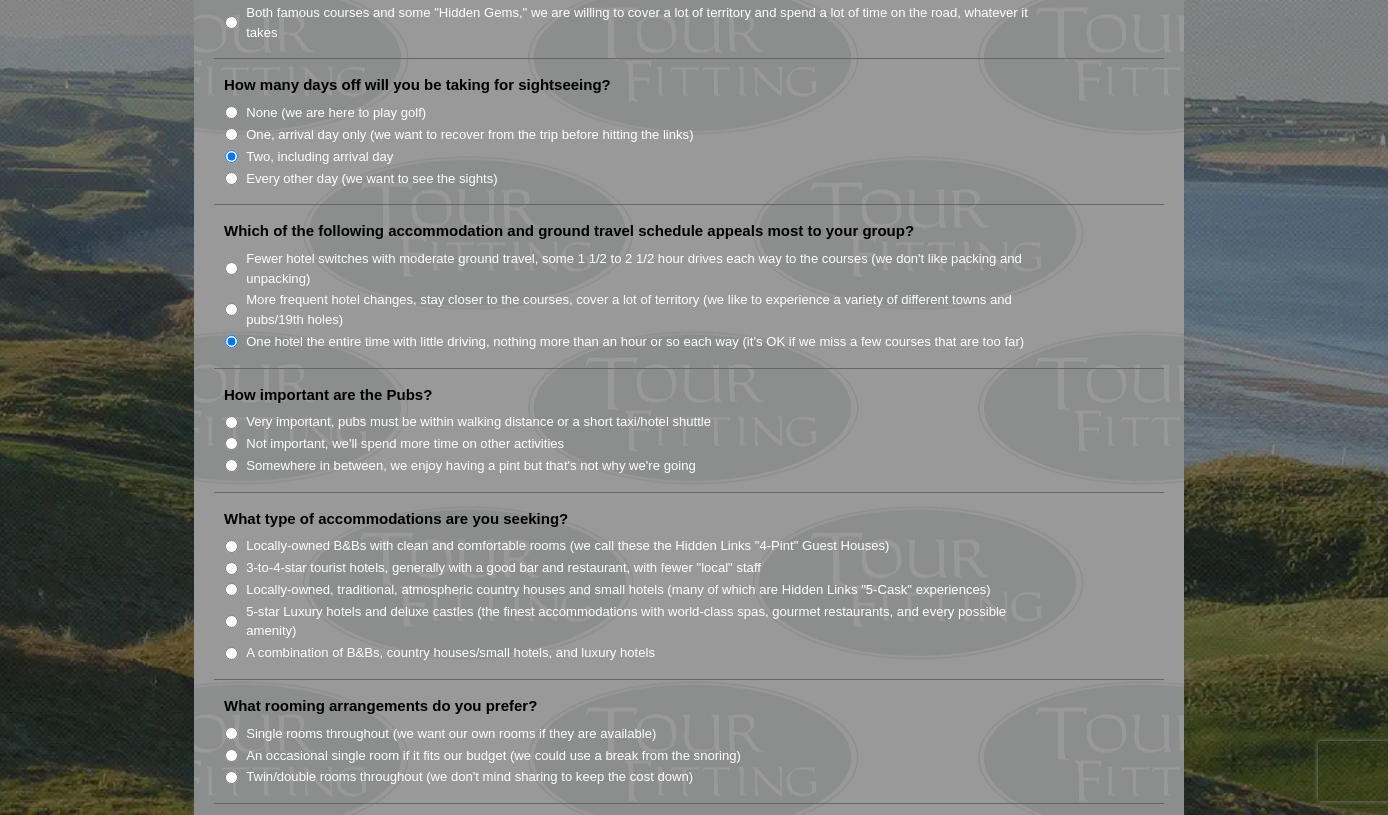 click on "Somewhere in between, we enjoy having a pint but that's not why we're going" at bounding box center [231, 465] 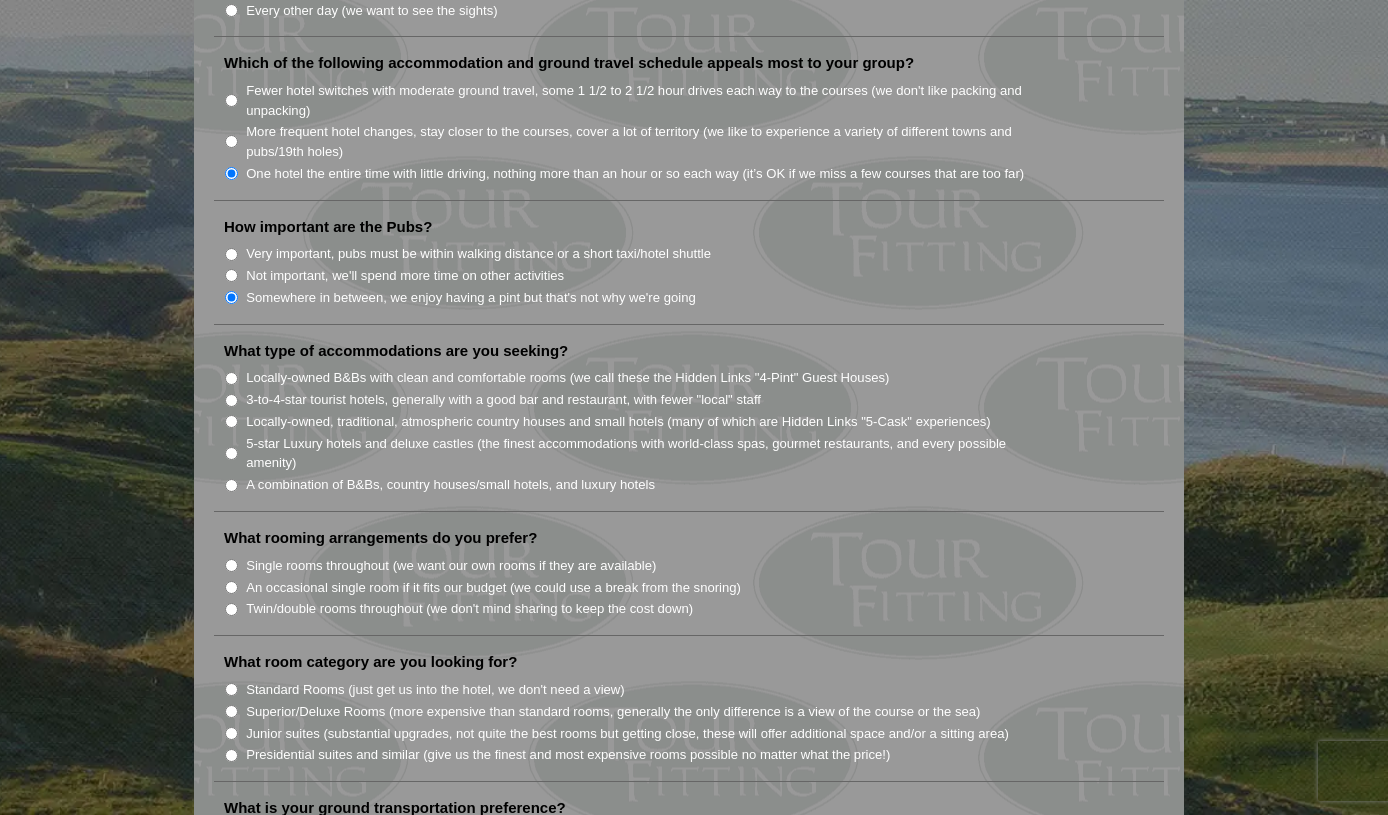 scroll, scrollTop: 1400, scrollLeft: 0, axis: vertical 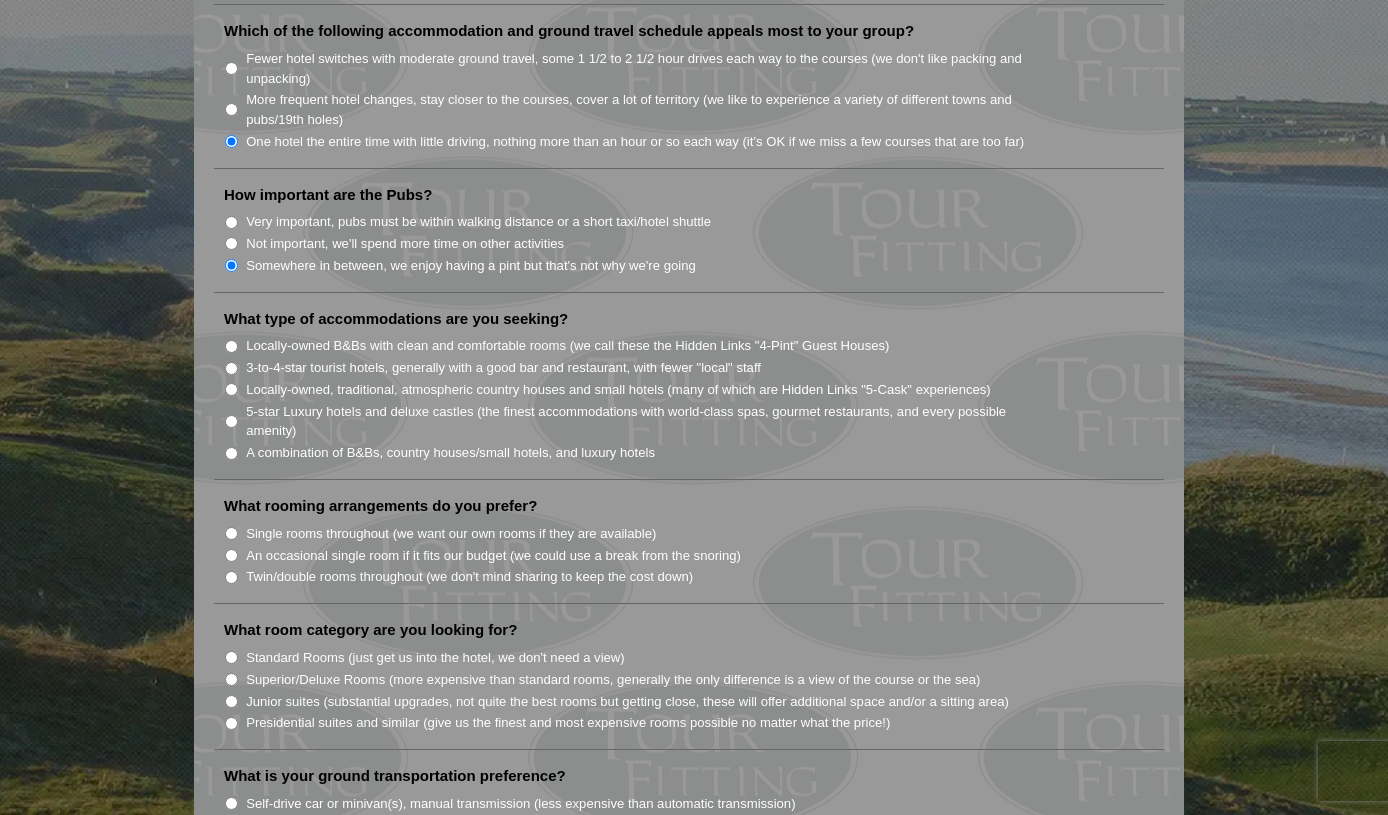 click on "Locally-owned, traditional, atmospheric country houses and small hotels (many of which are Hidden Links "5-Cask" experiences)" at bounding box center [231, 389] 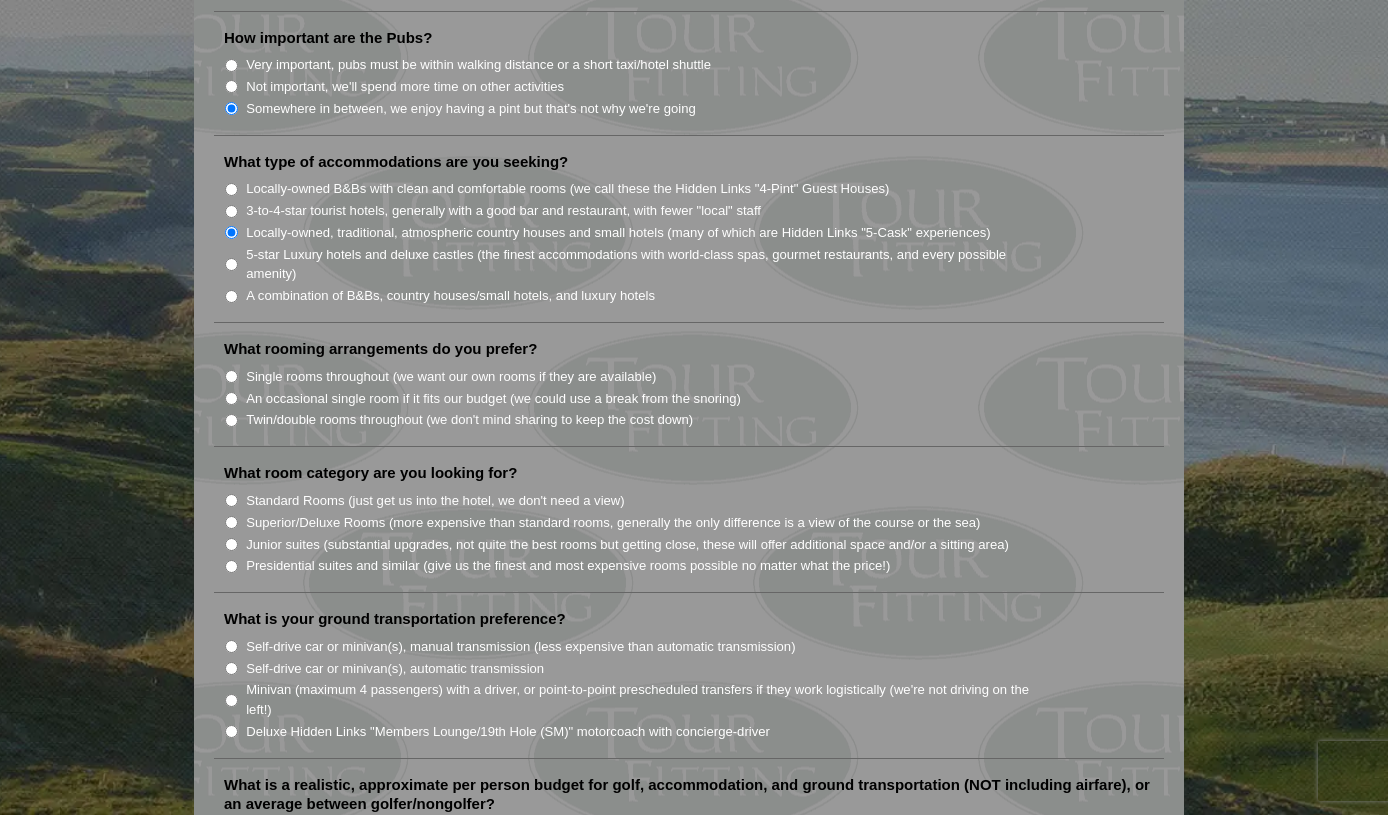 scroll, scrollTop: 1600, scrollLeft: 0, axis: vertical 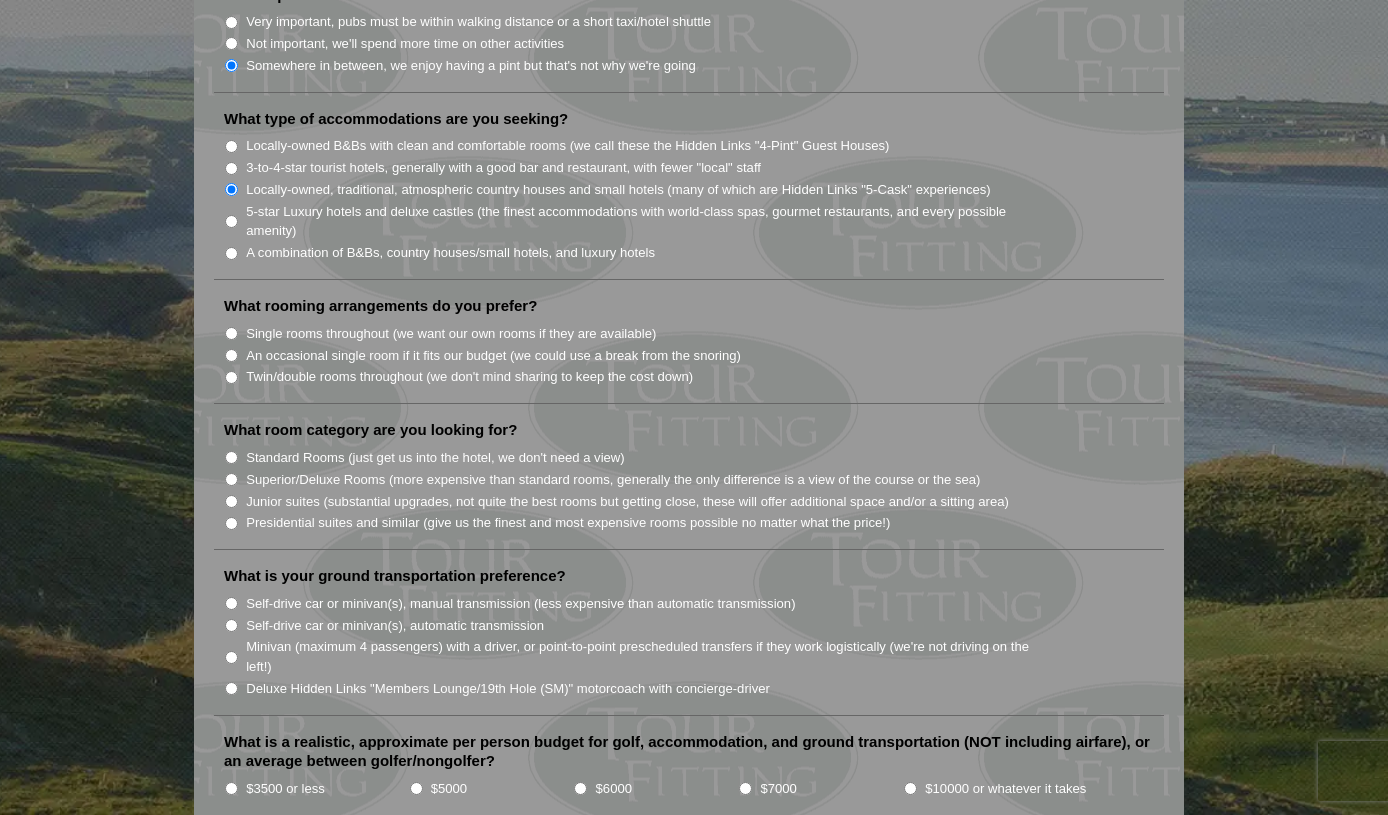 click on "Single rooms throughout (we want our own rooms if they are available)" at bounding box center [231, 333] 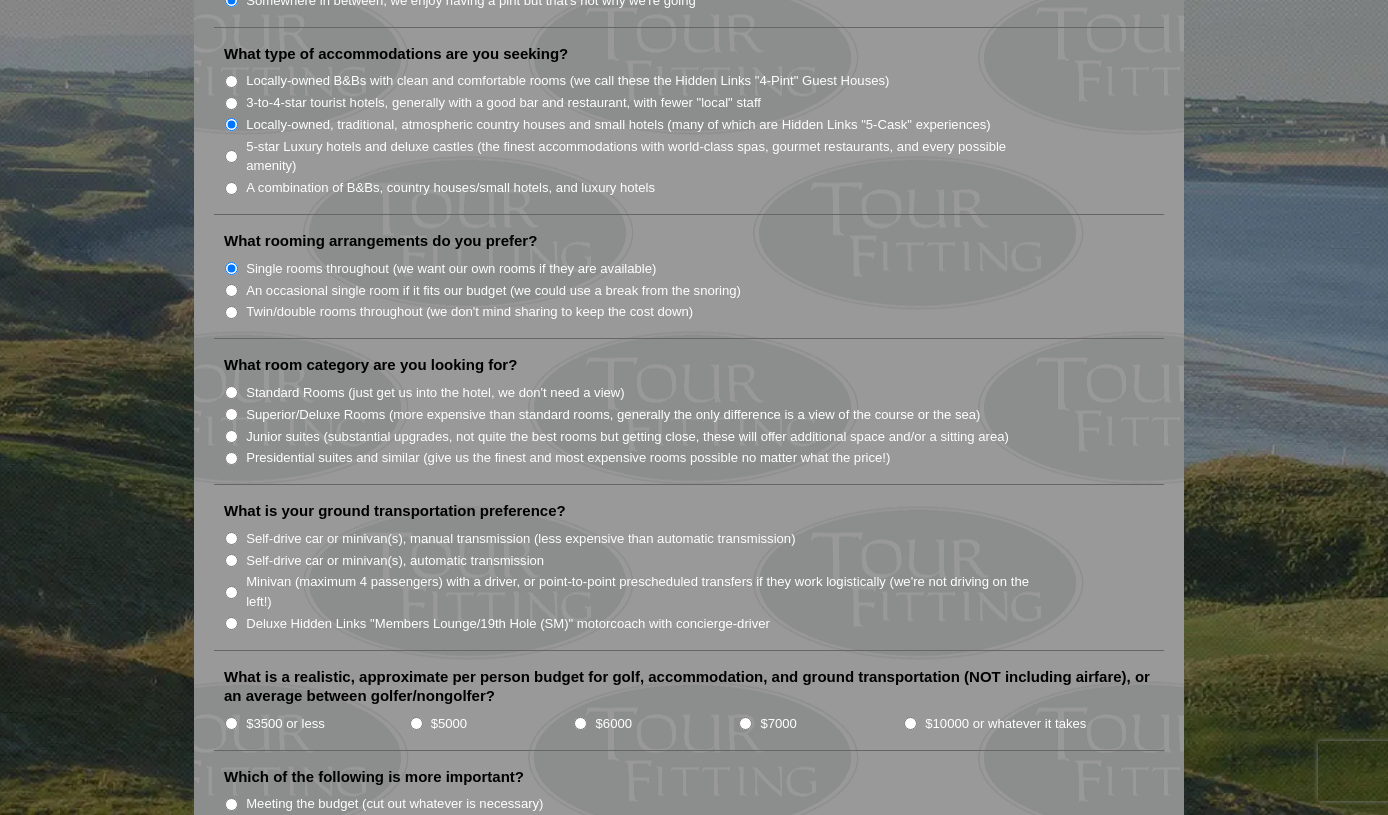 scroll, scrollTop: 1700, scrollLeft: 0, axis: vertical 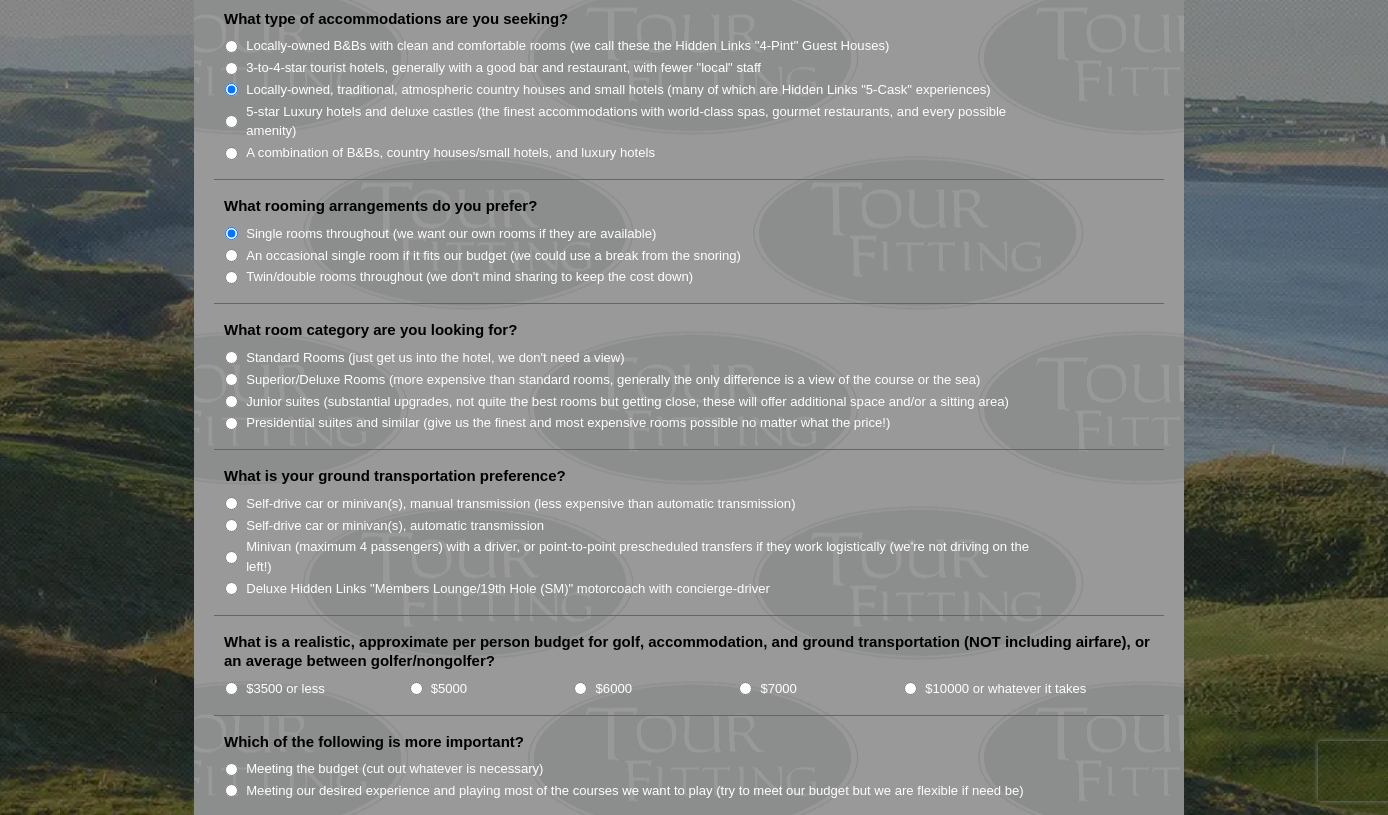 click on "Standard Rooms (just get us into the hotel, we don't need a view)" at bounding box center (231, 357) 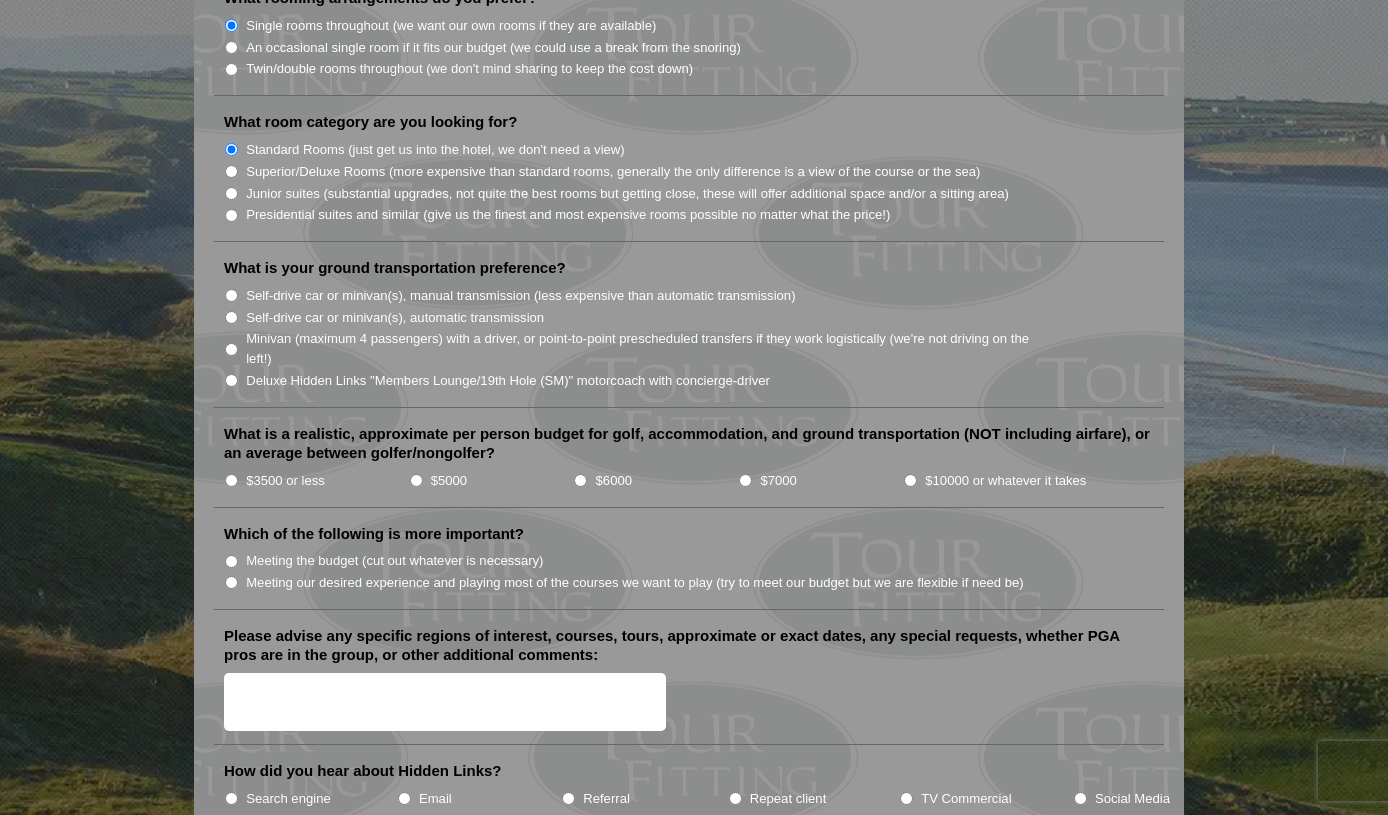 scroll, scrollTop: 1900, scrollLeft: 0, axis: vertical 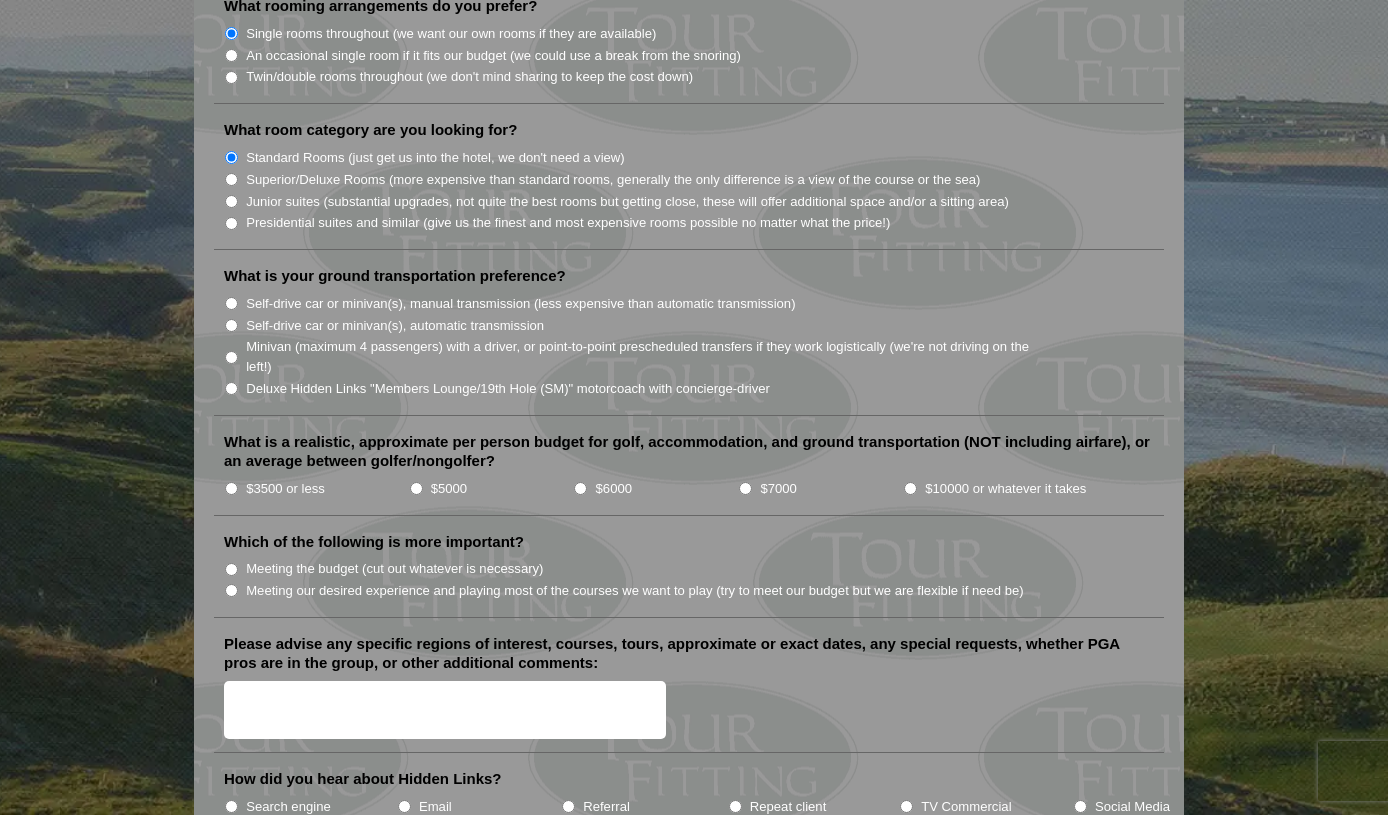 click on "Self-drive car or minivan(s), automatic transmission" at bounding box center (231, 325) 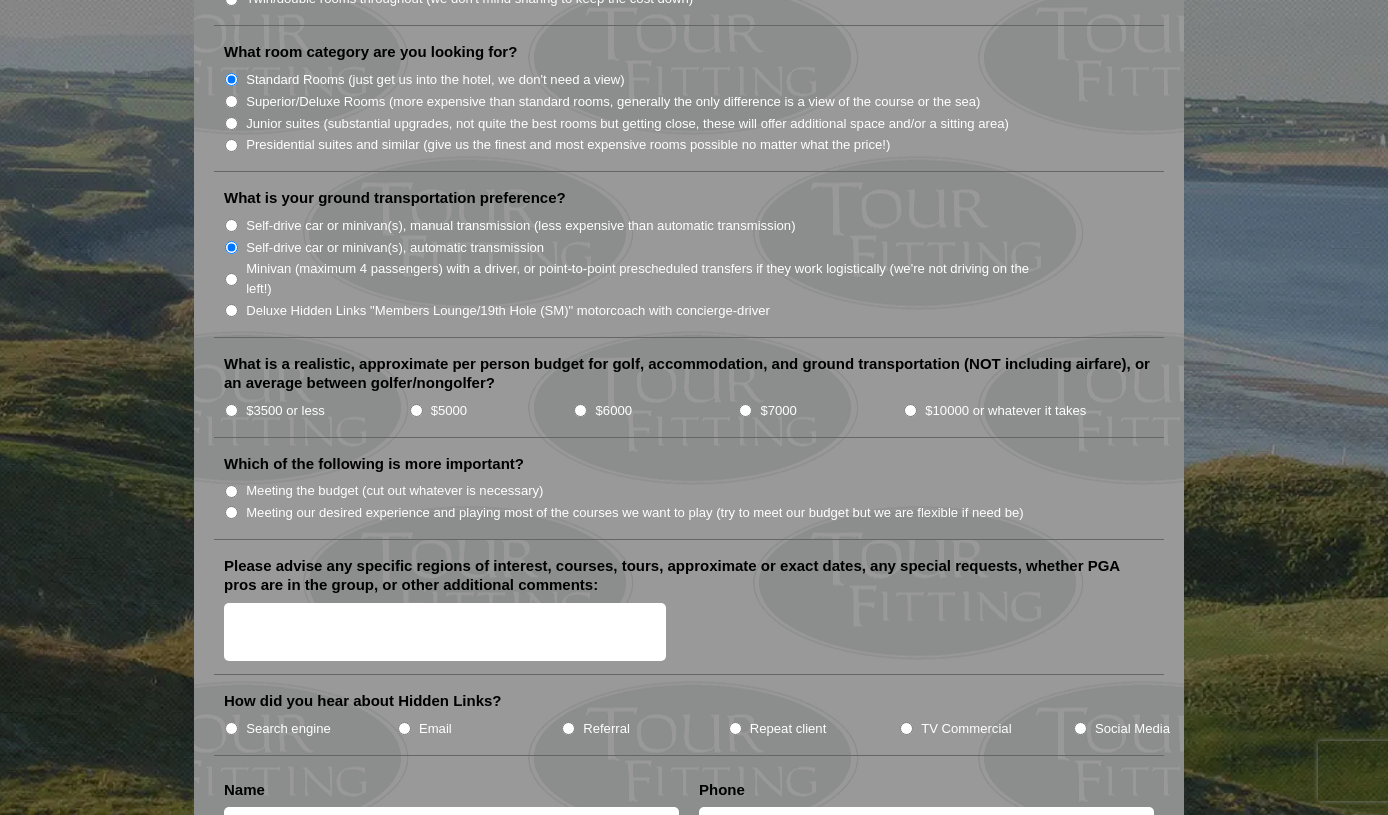 scroll, scrollTop: 2000, scrollLeft: 0, axis: vertical 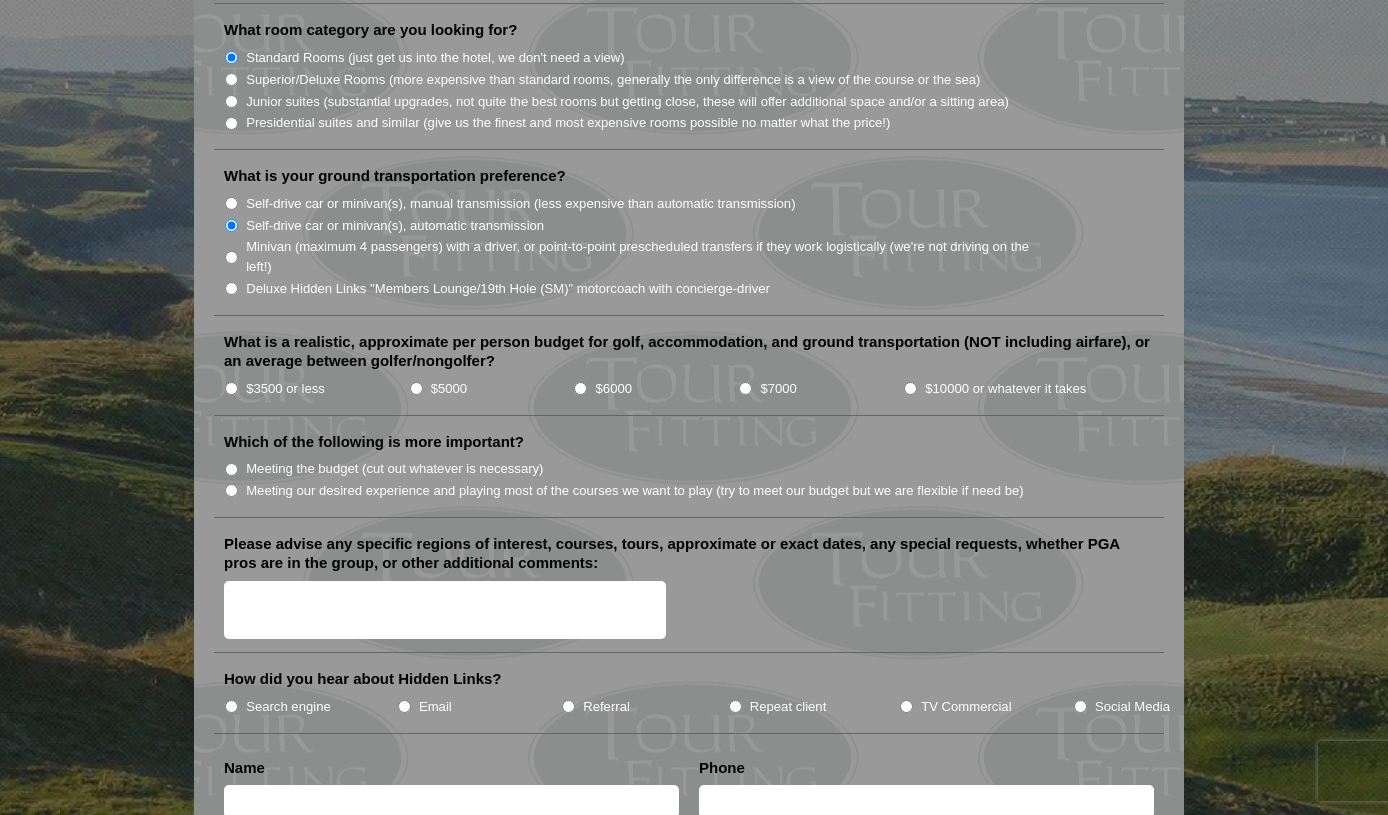 click on "$3500 or less" at bounding box center [231, 388] 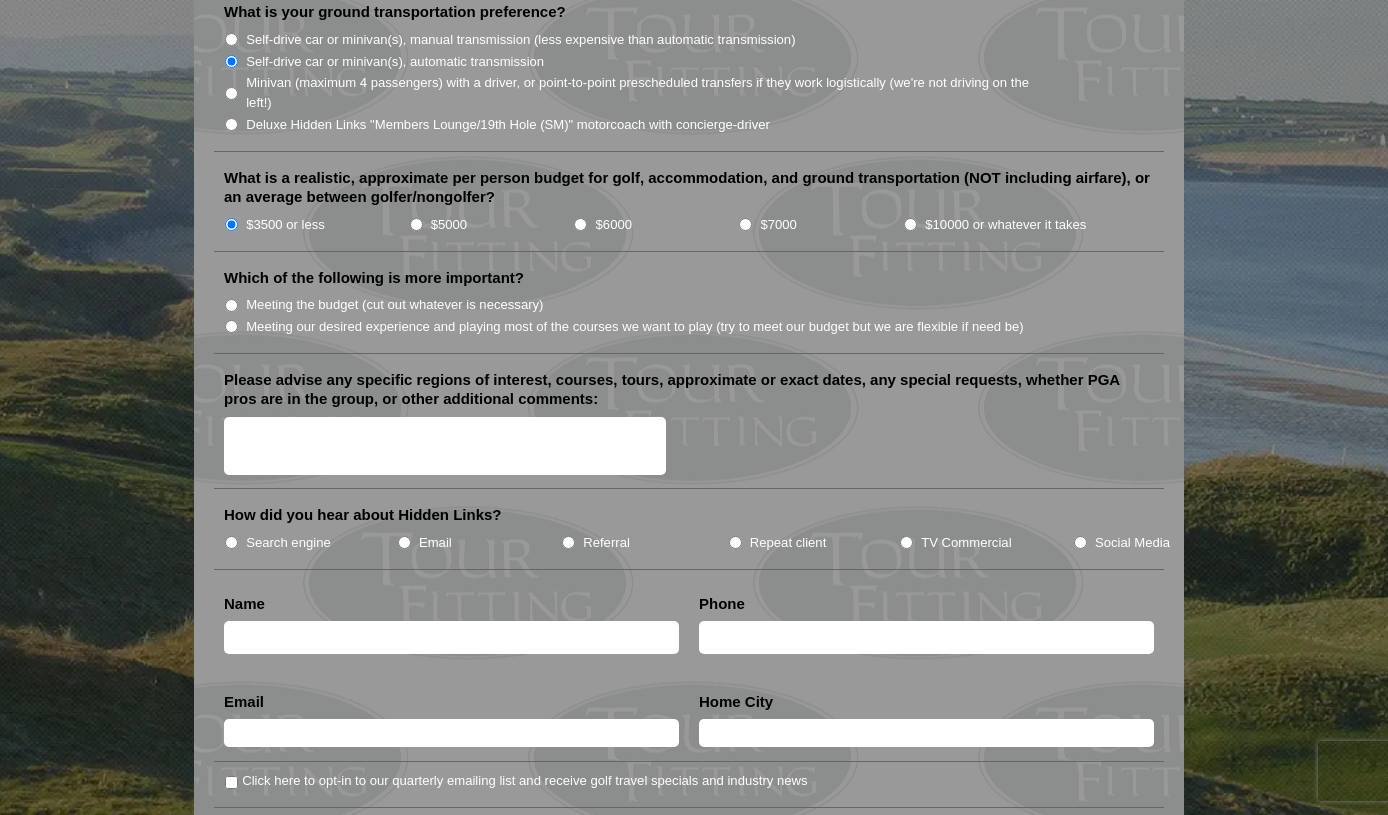 scroll, scrollTop: 2200, scrollLeft: 0, axis: vertical 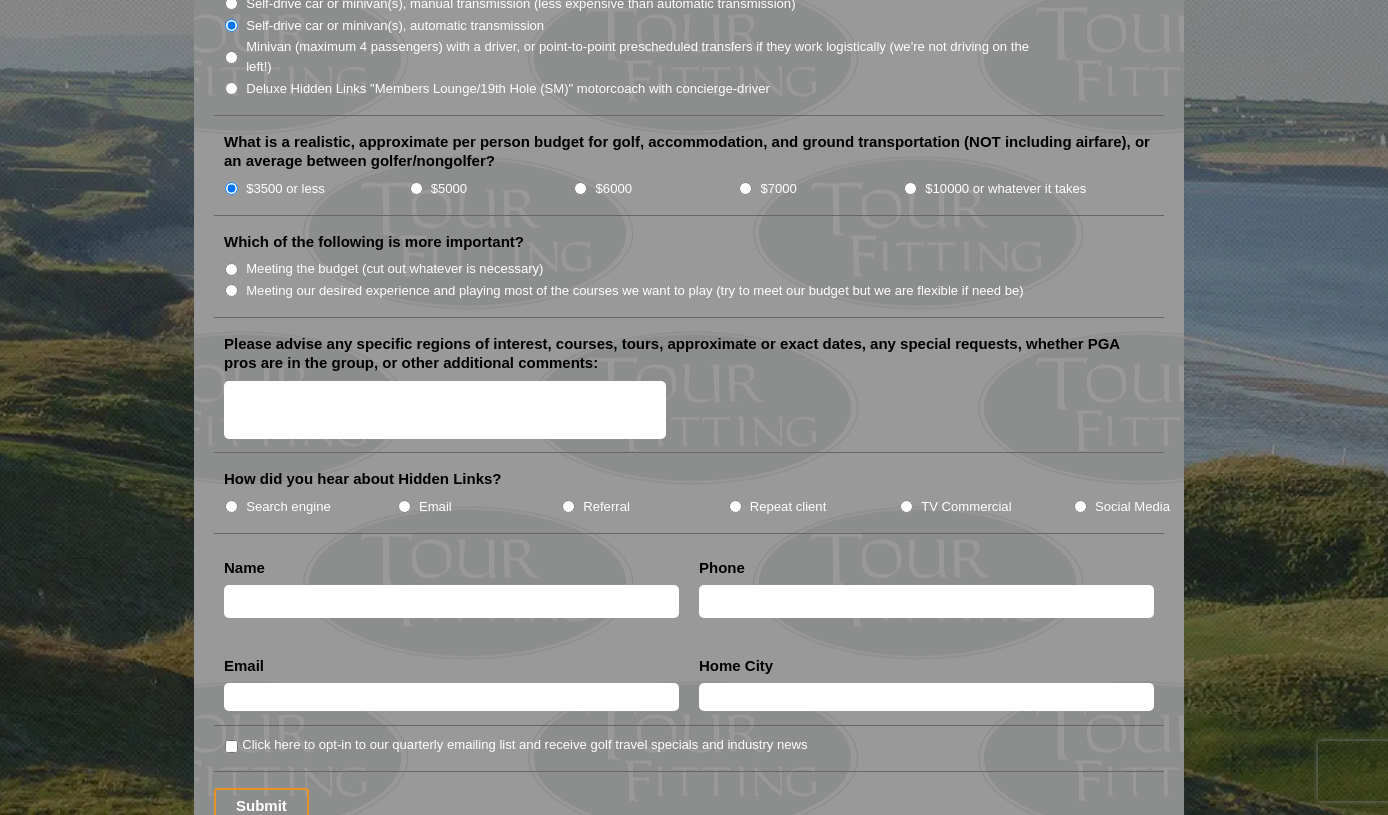 click on "Meeting our desired experience and playing most of the courses we want to play (try to meet our budget but we are flexible if need be)" at bounding box center [231, 290] 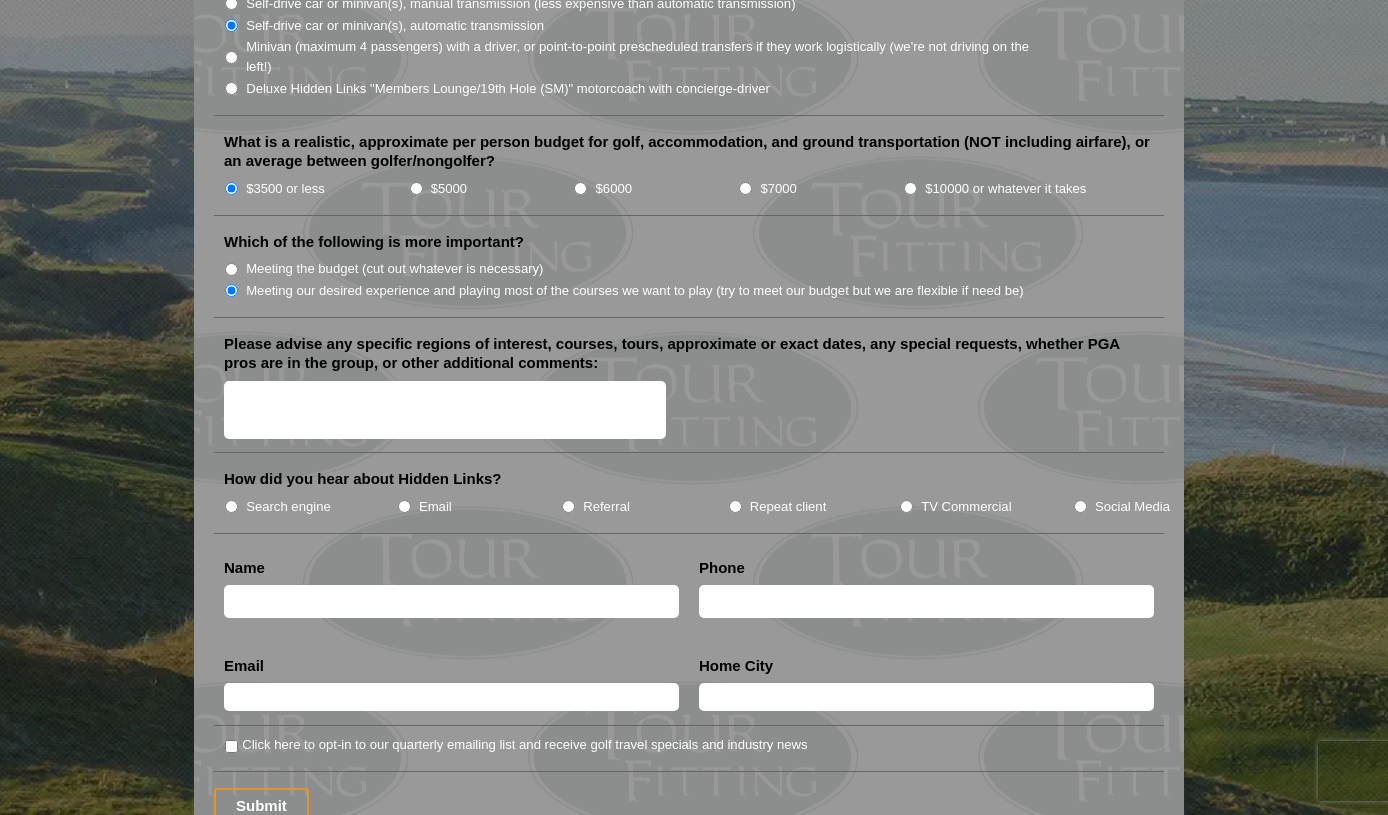 click on "TV Commercial" at bounding box center (906, 506) 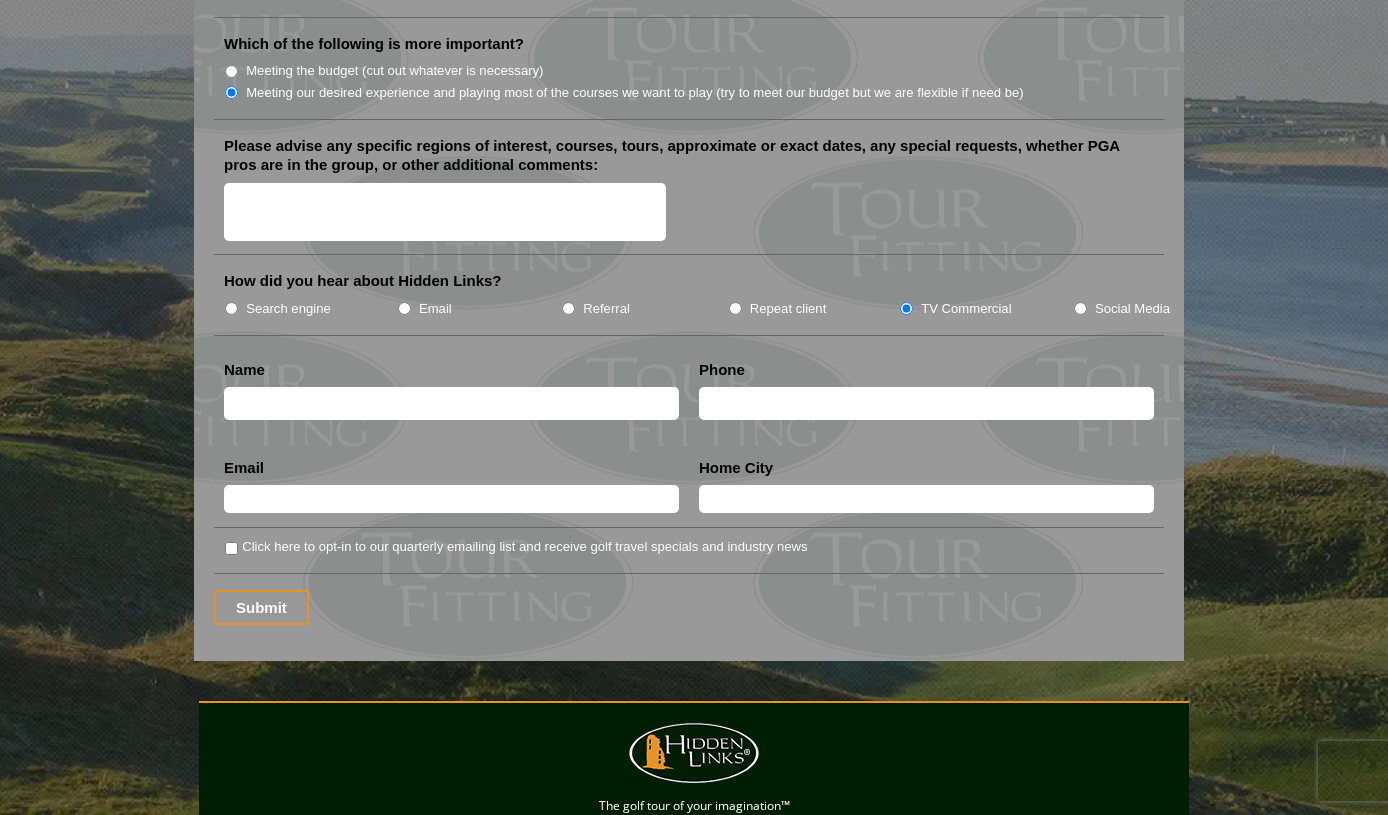 scroll, scrollTop: 2400, scrollLeft: 0, axis: vertical 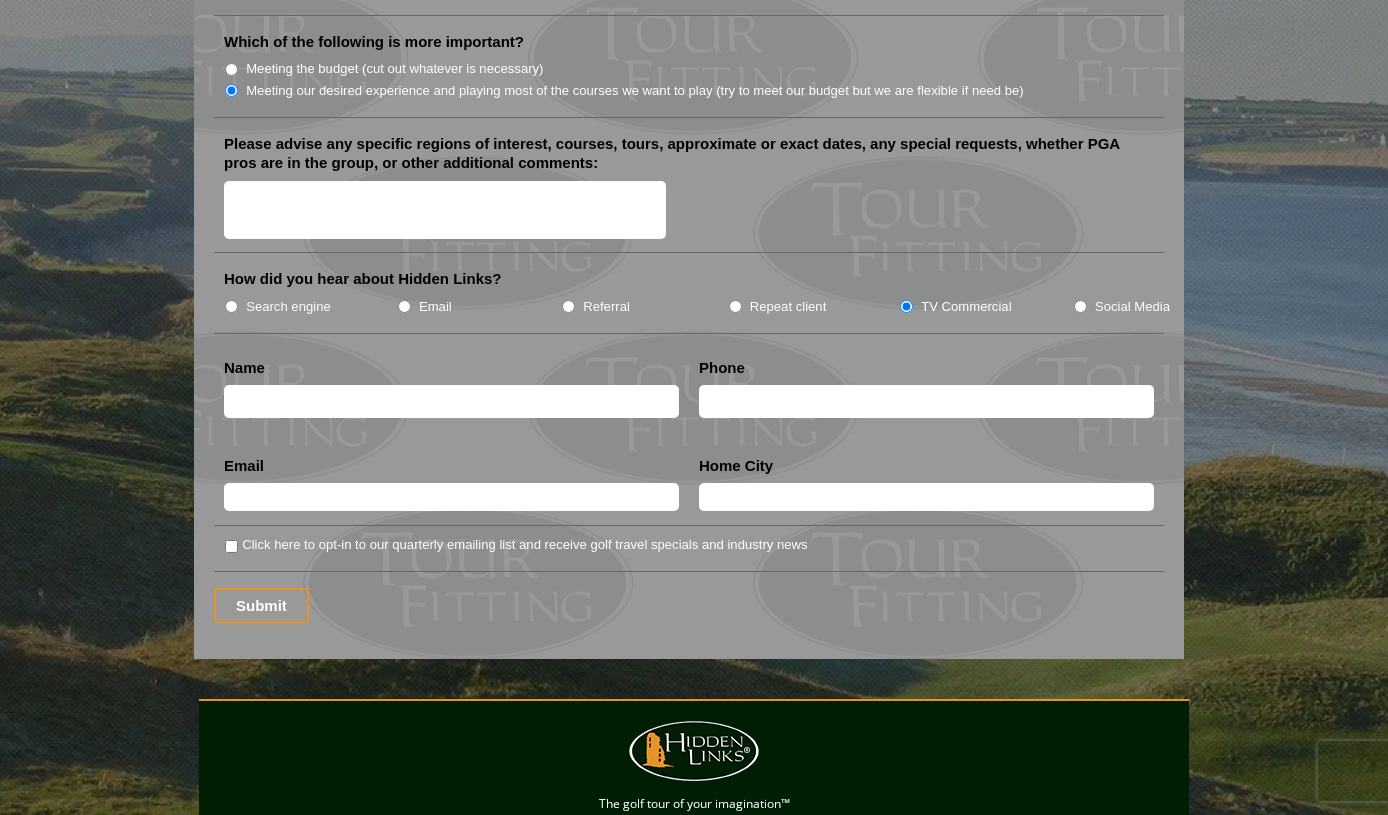 click at bounding box center [451, 401] 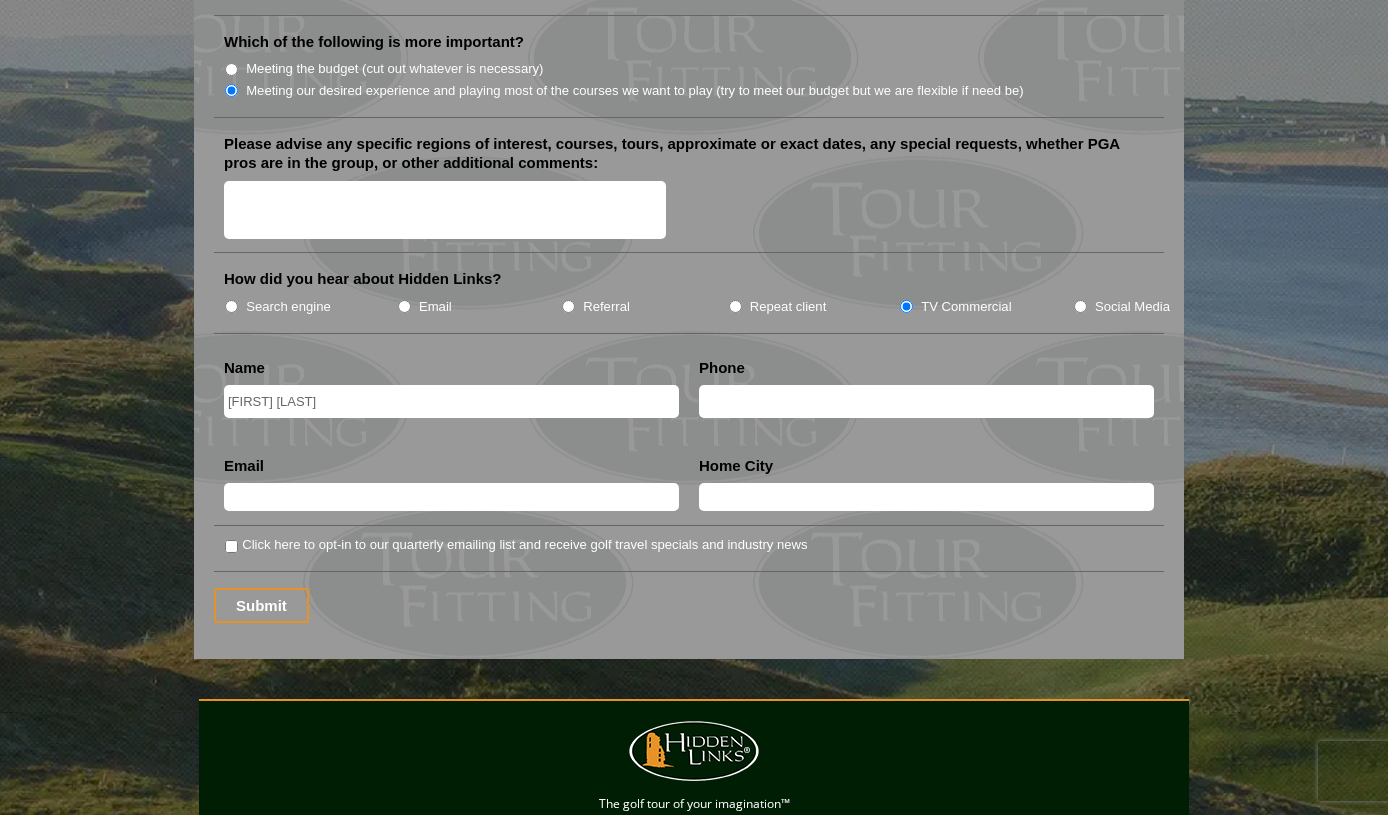 type on "Frank Lopez" 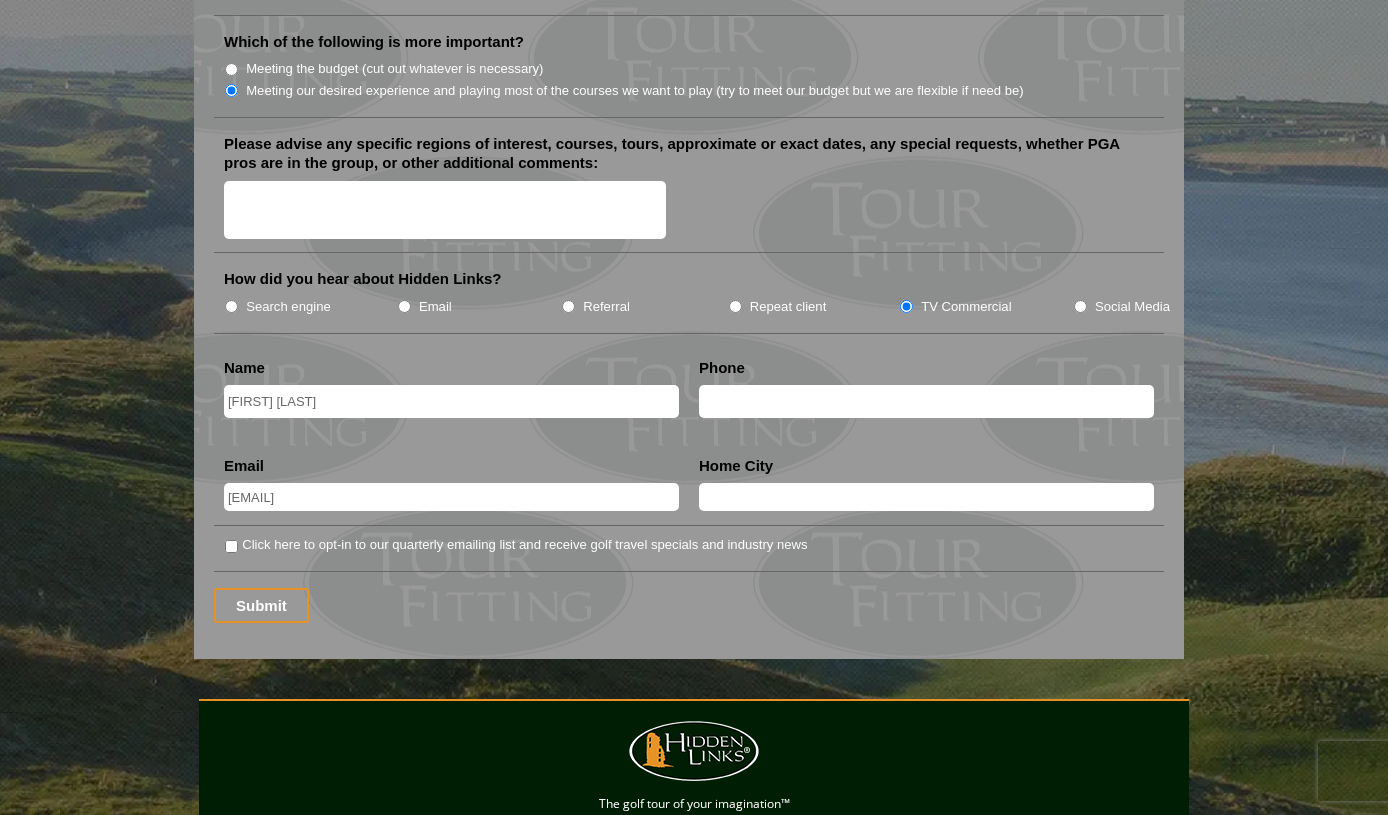 type on "frank.lopez91862@yahoo.com" 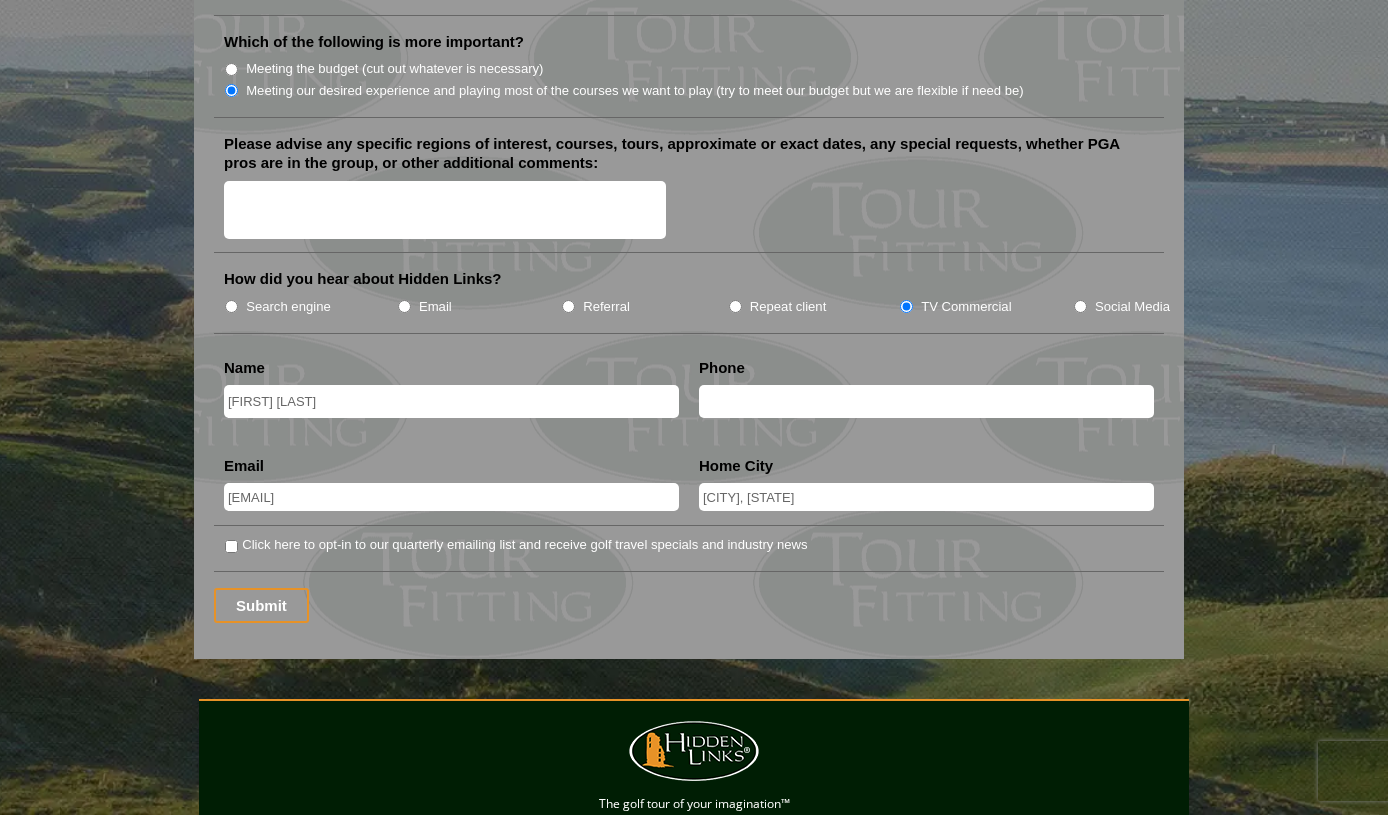 click on "Flower Mound, Texas" at bounding box center [926, 497] 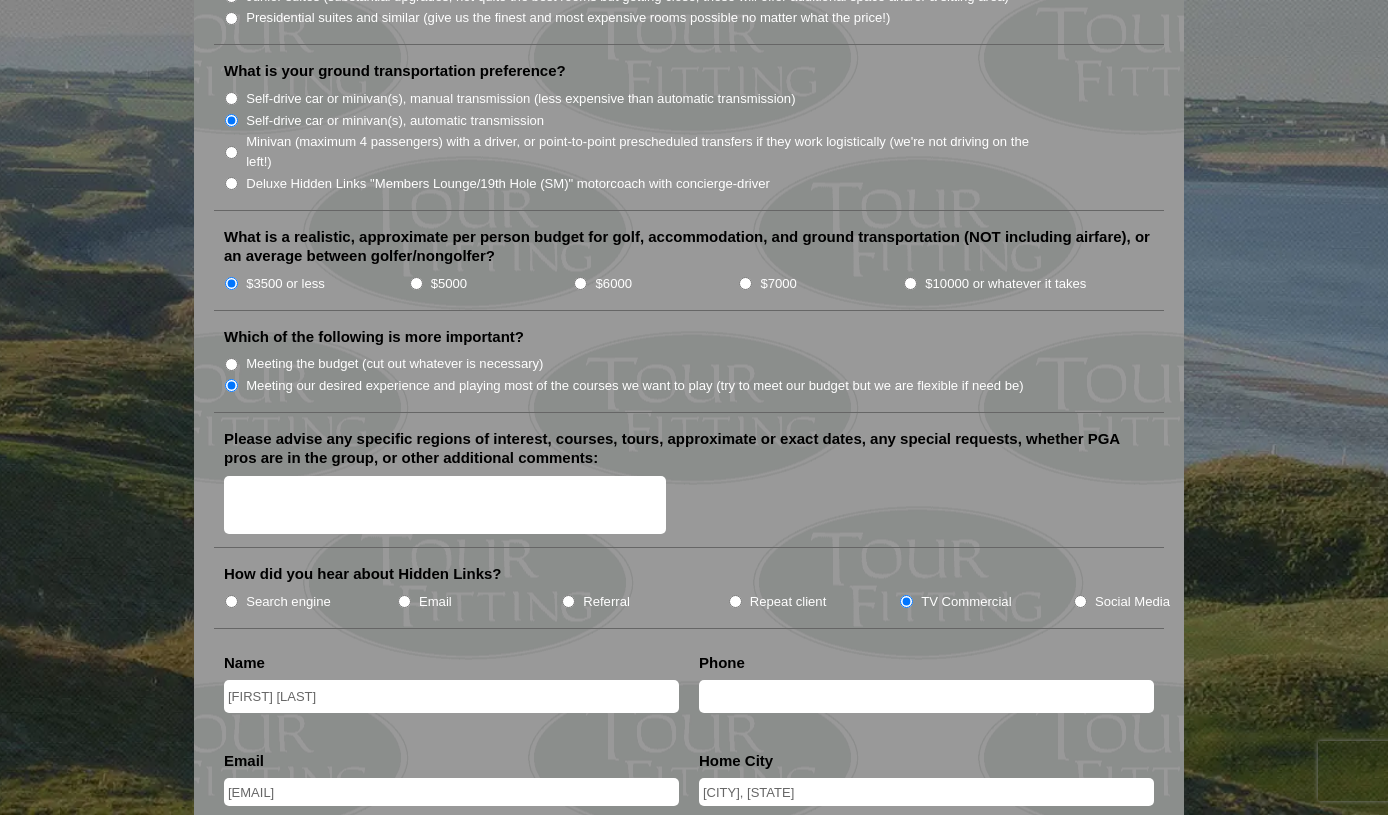 scroll, scrollTop: 2100, scrollLeft: 0, axis: vertical 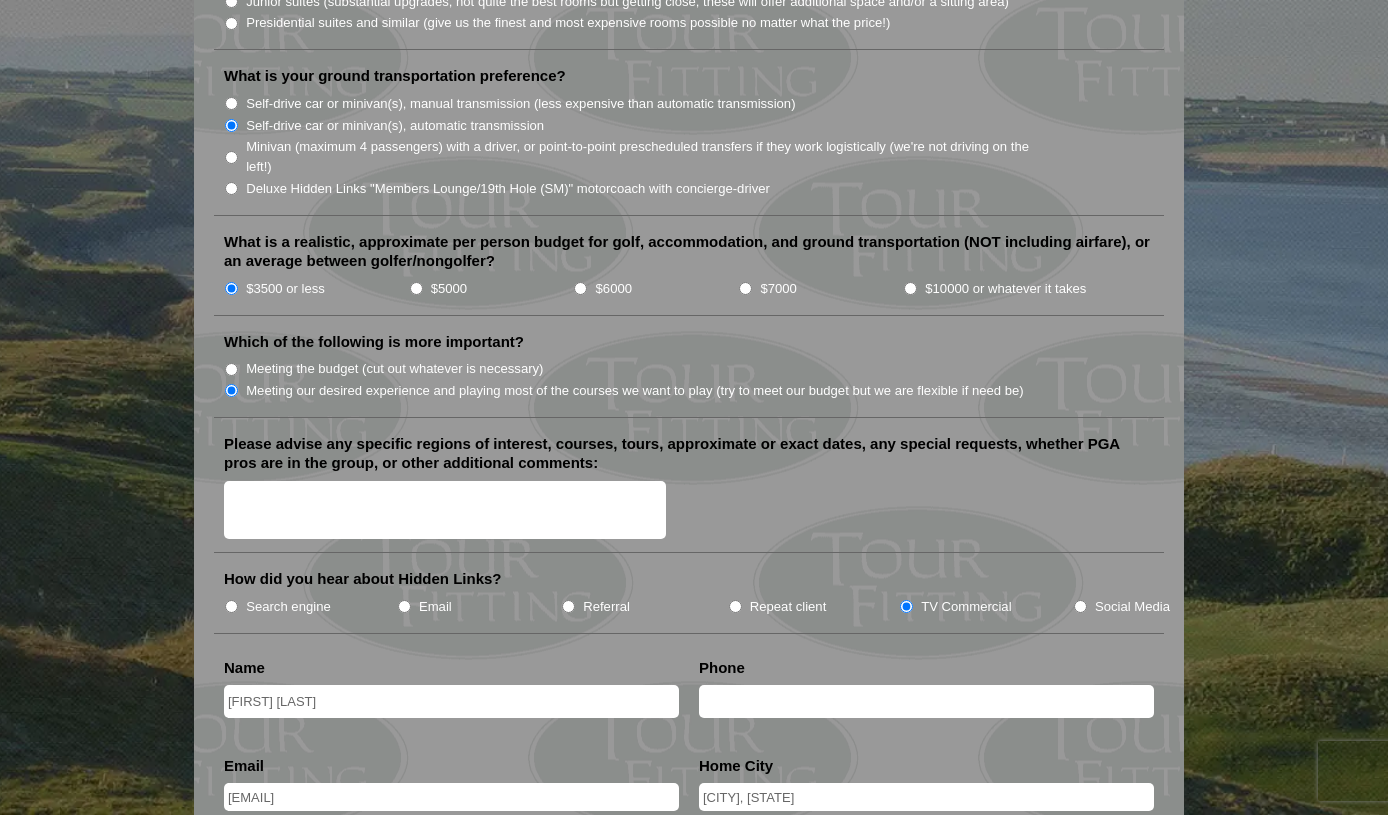 type on "Flower Mound, Texas" 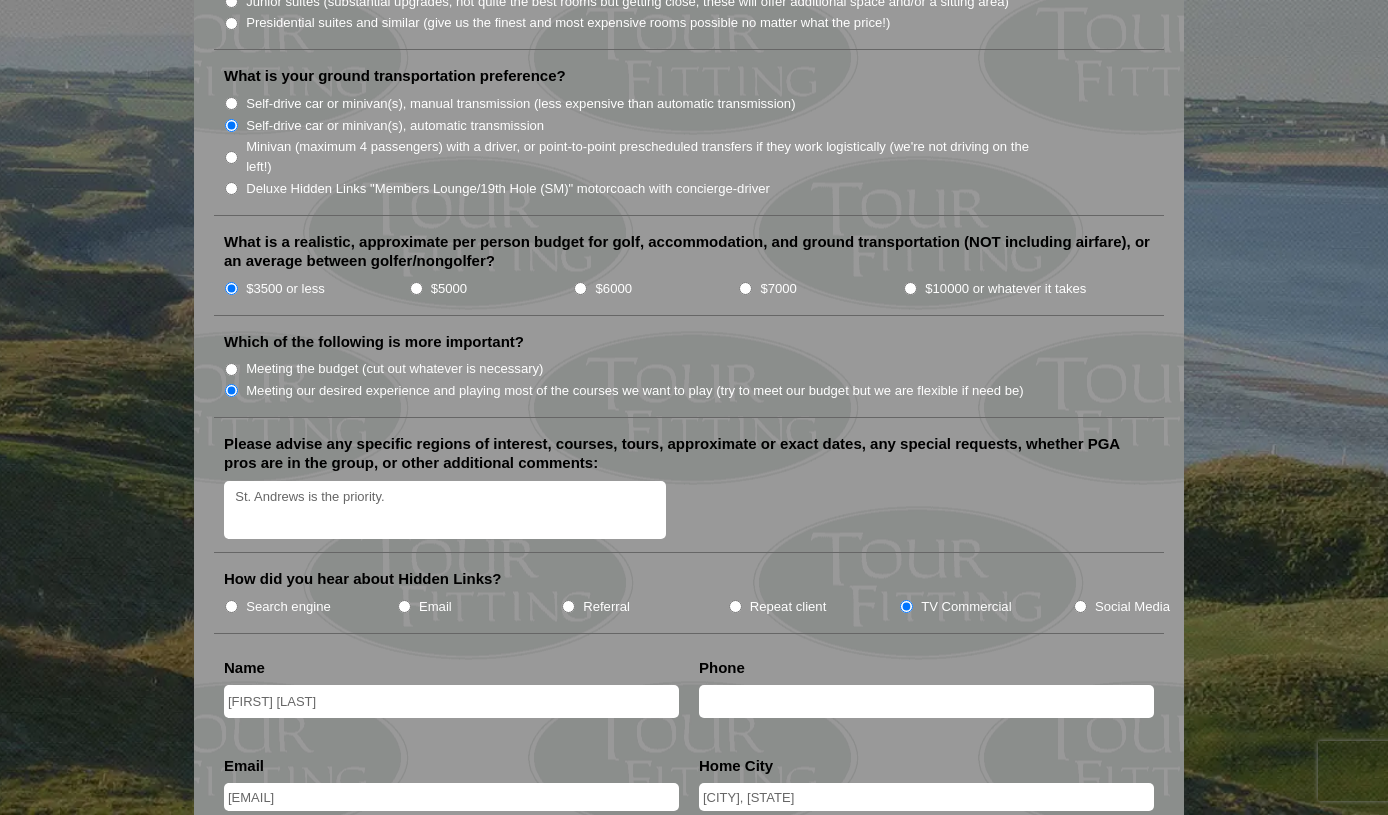 click on "St. Andrews is the priority." at bounding box center (445, 510) 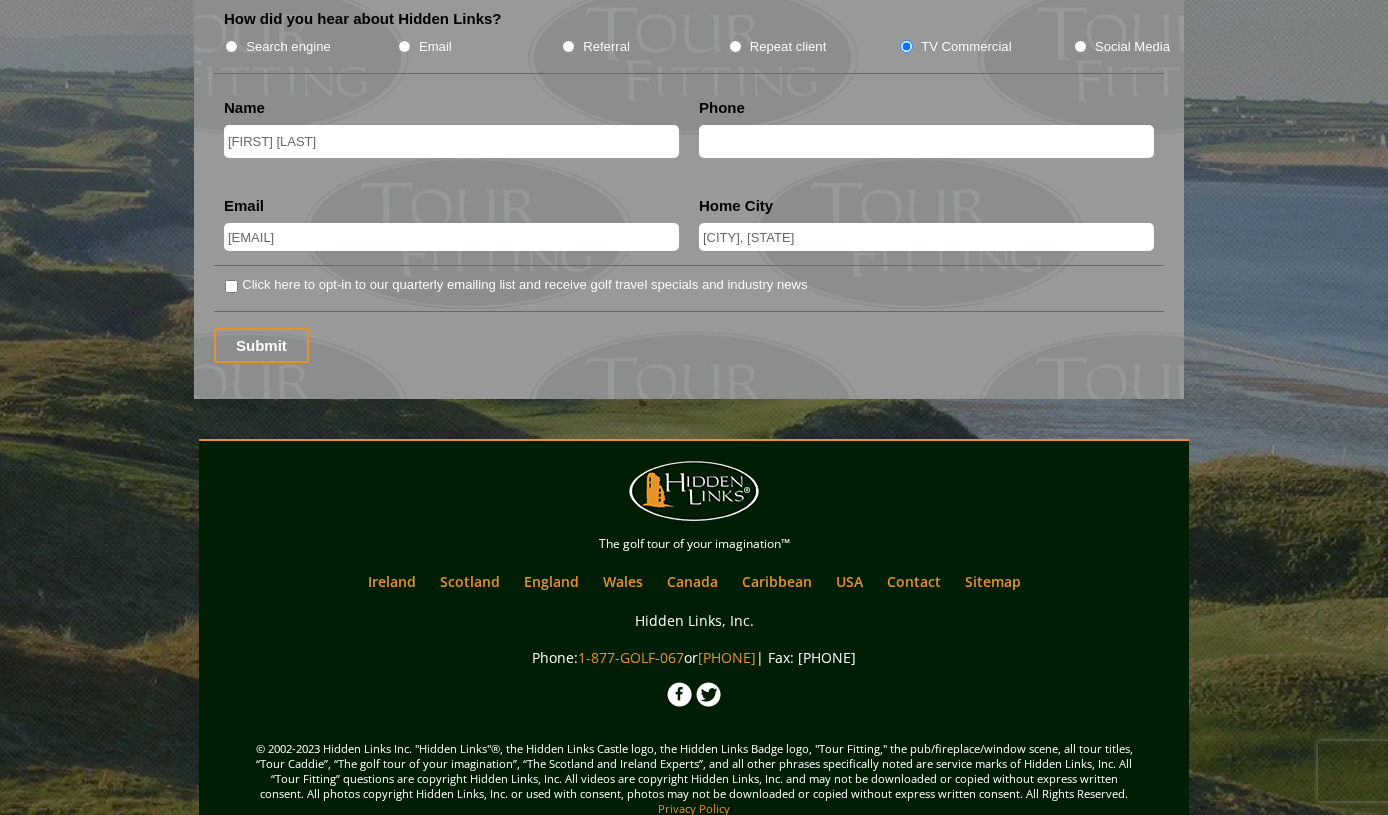 scroll, scrollTop: 2714, scrollLeft: 0, axis: vertical 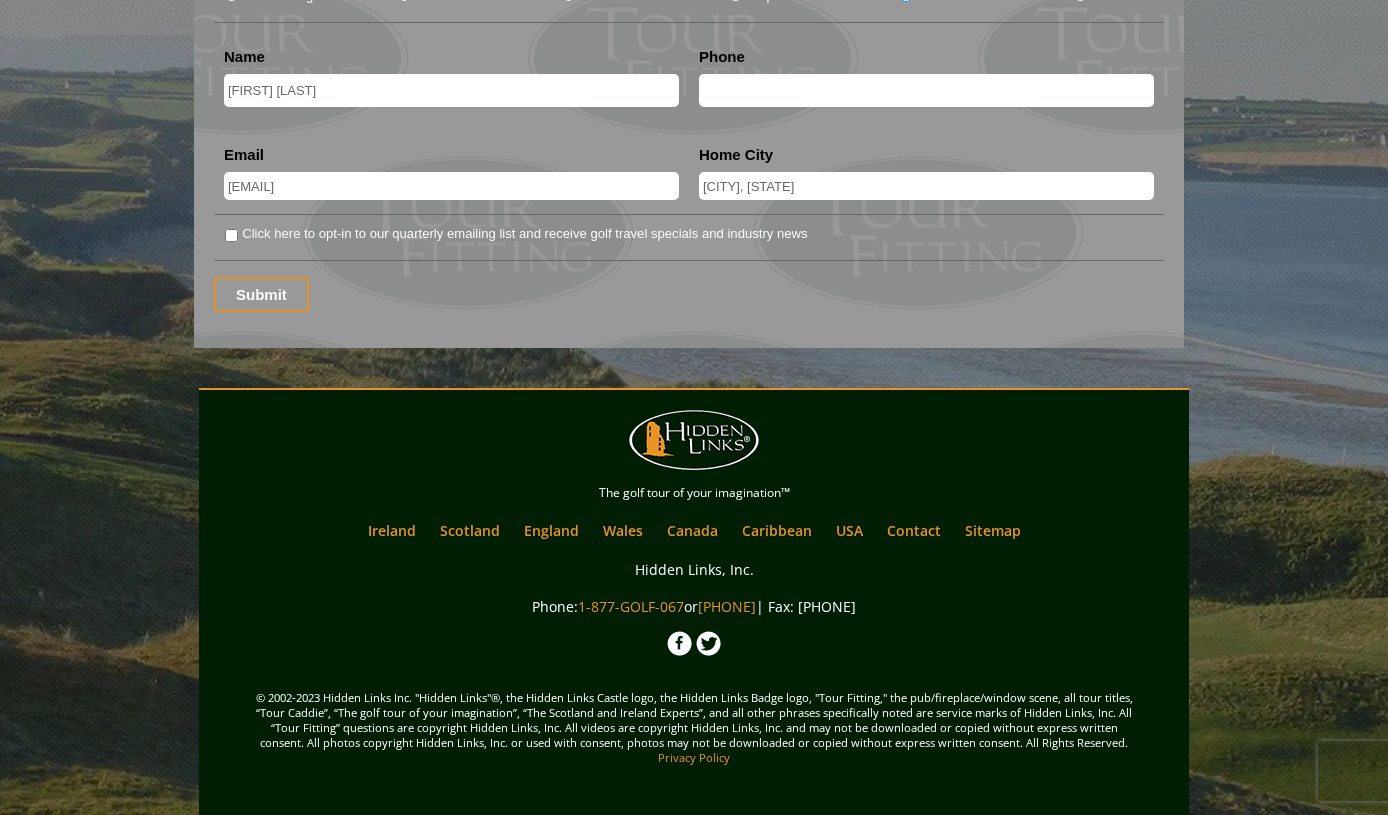 type on "St. Andrews is the priority." 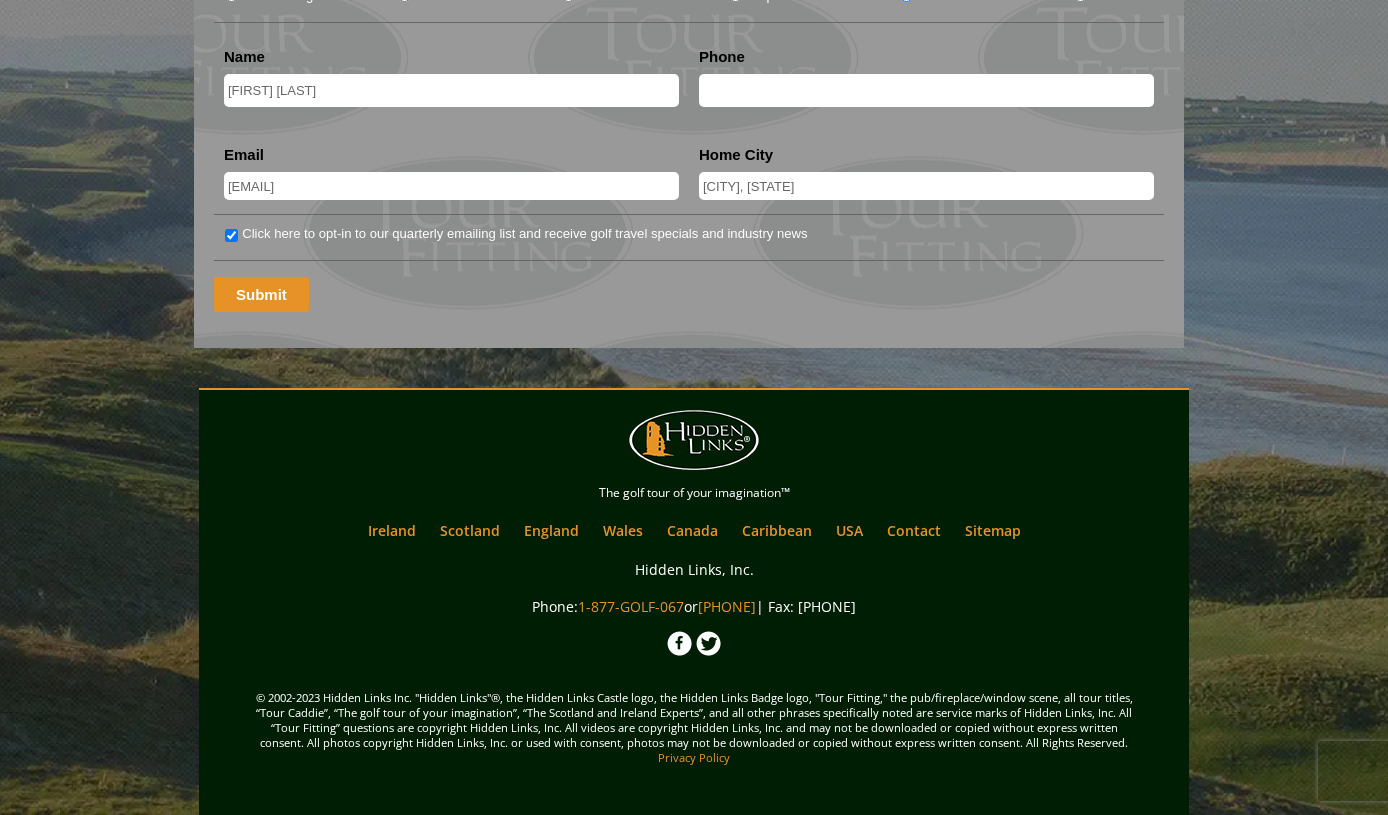 click on "Submit" at bounding box center (261, 294) 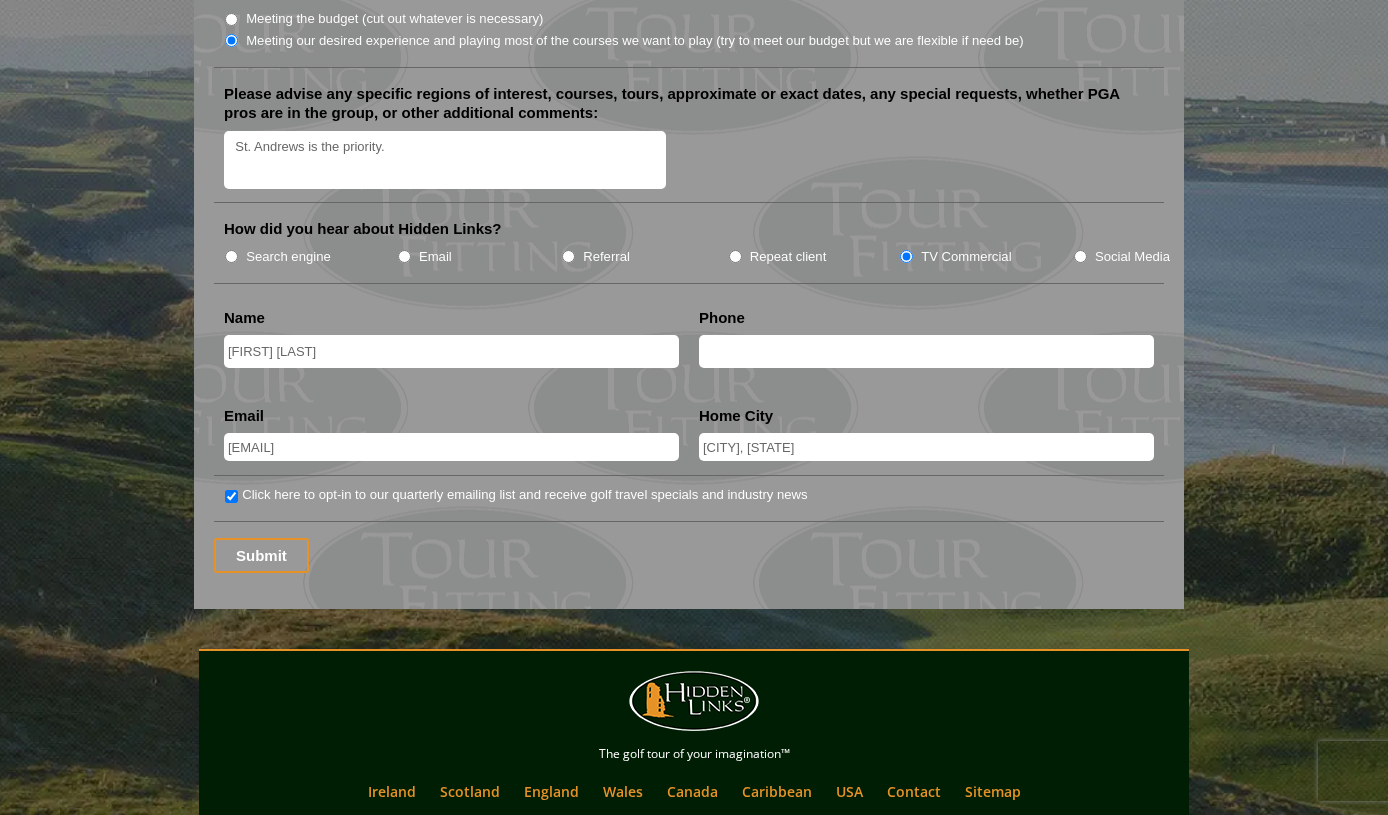 scroll, scrollTop: 2500, scrollLeft: 0, axis: vertical 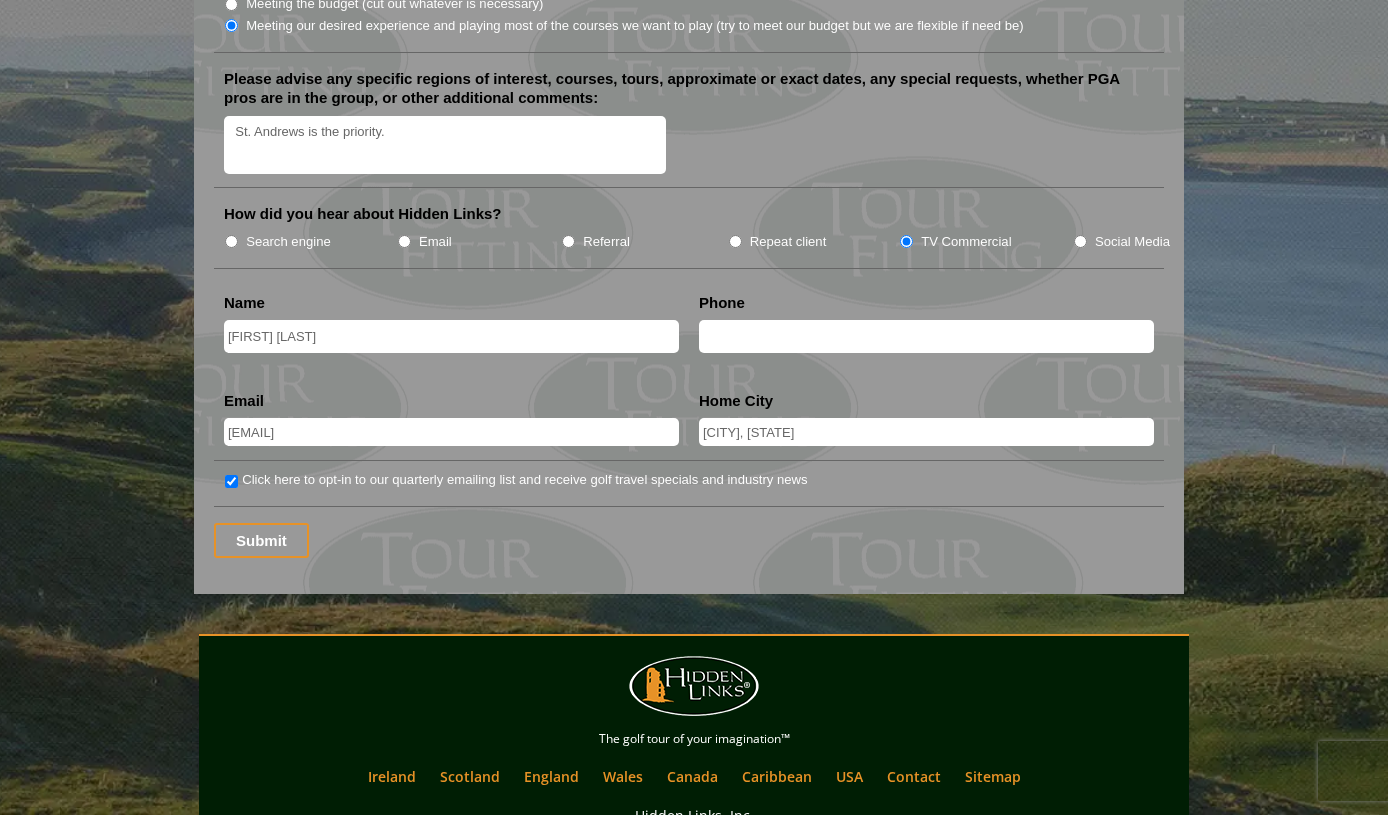 click at bounding box center (926, 336) 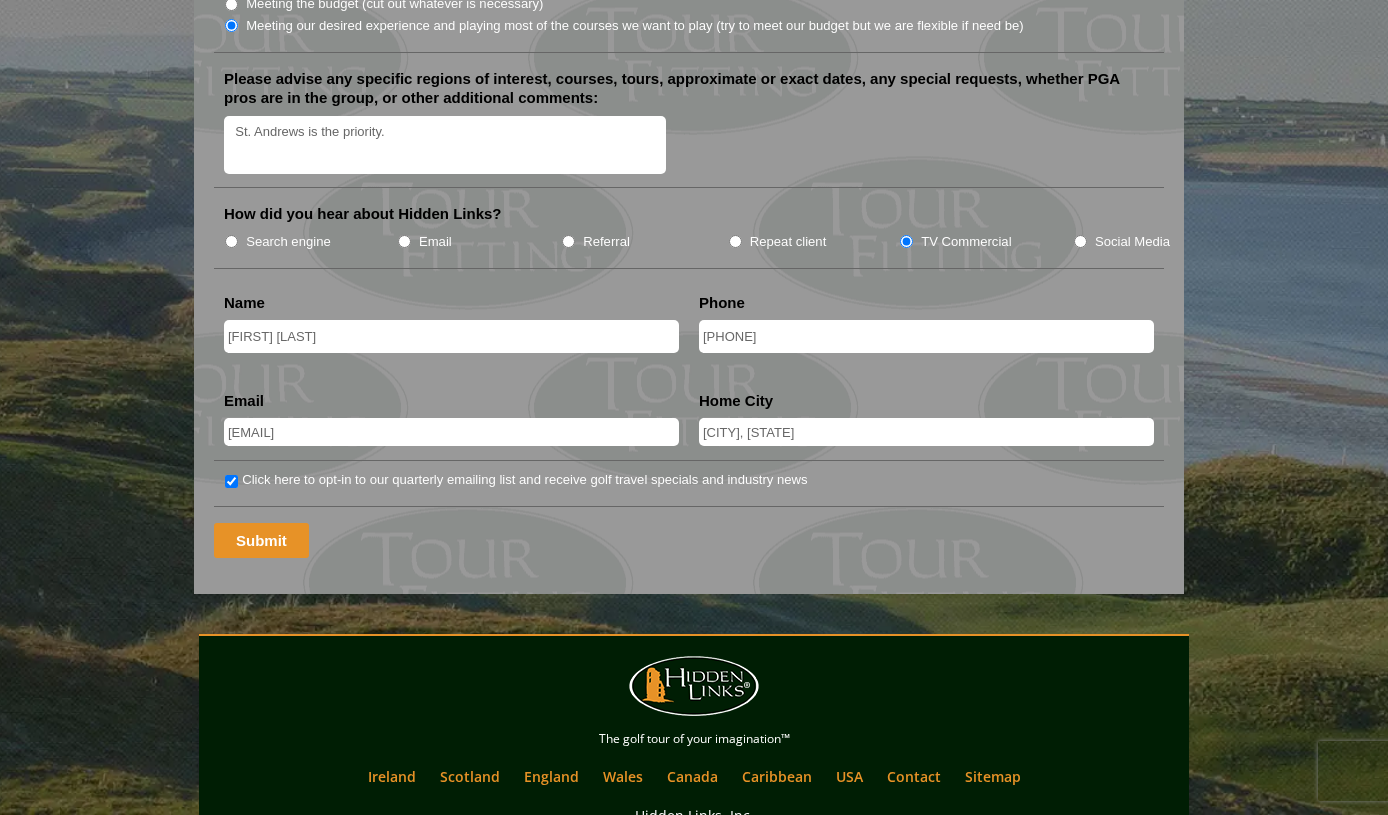 type on "[PHONE]" 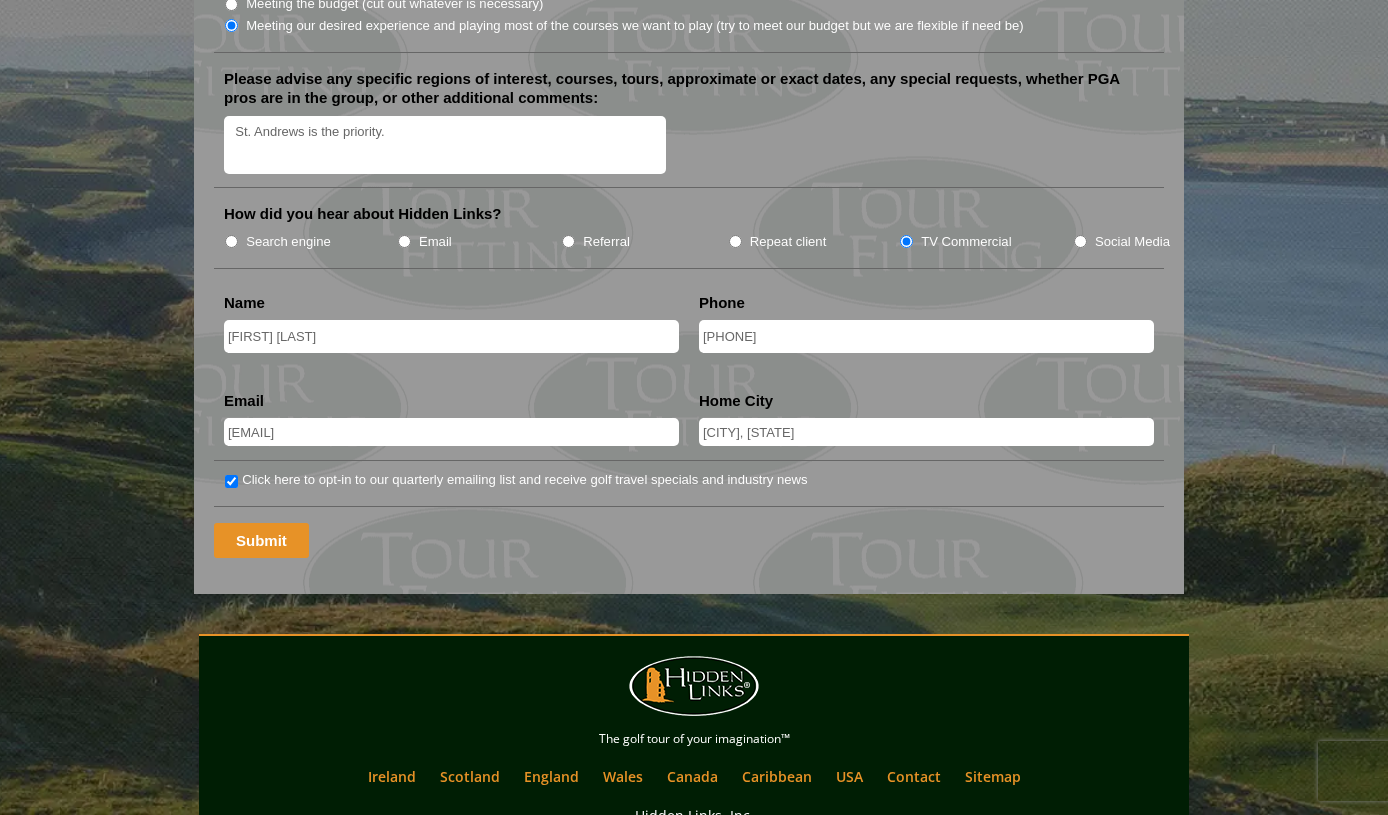 click on "Submit" at bounding box center (261, 540) 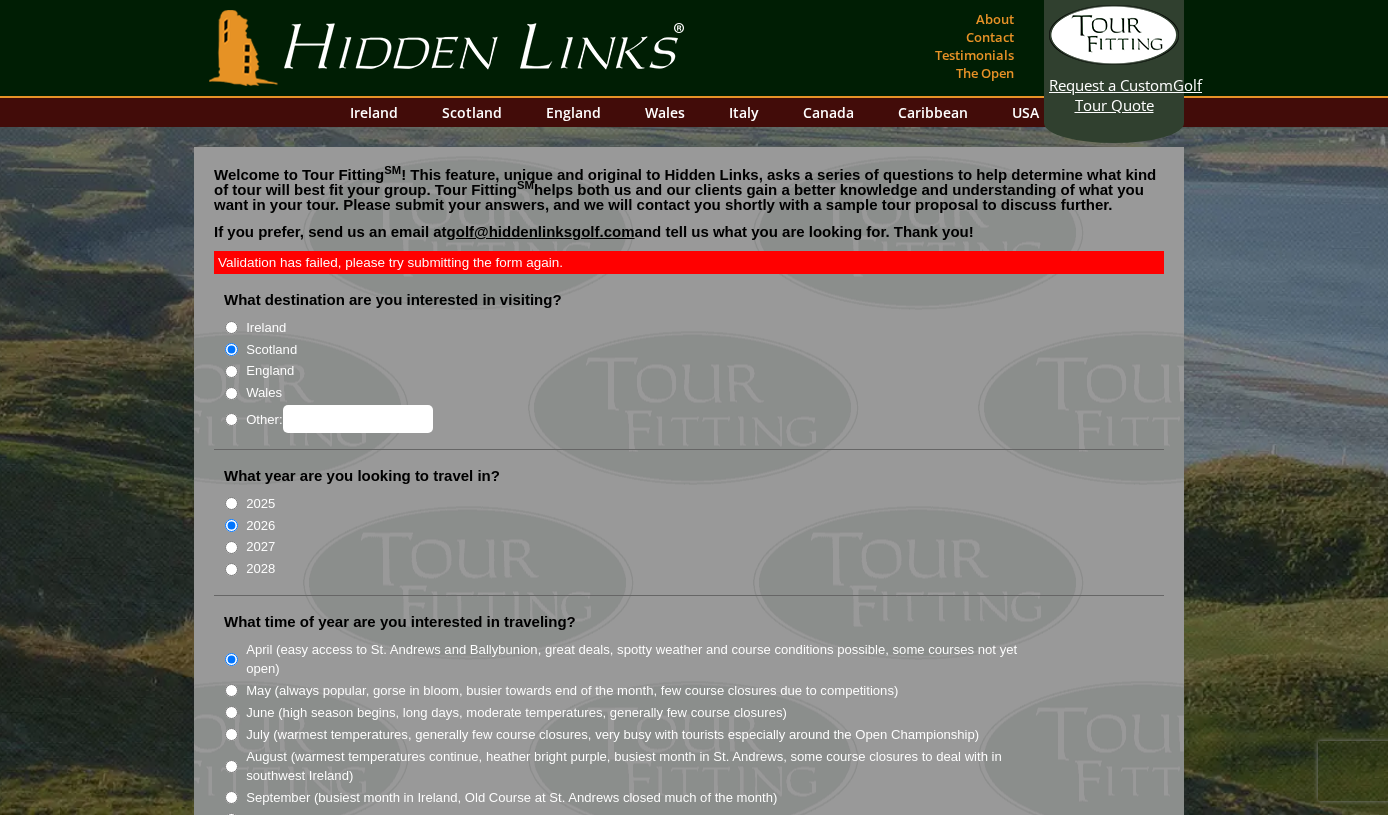 scroll, scrollTop: 2500, scrollLeft: 0, axis: vertical 